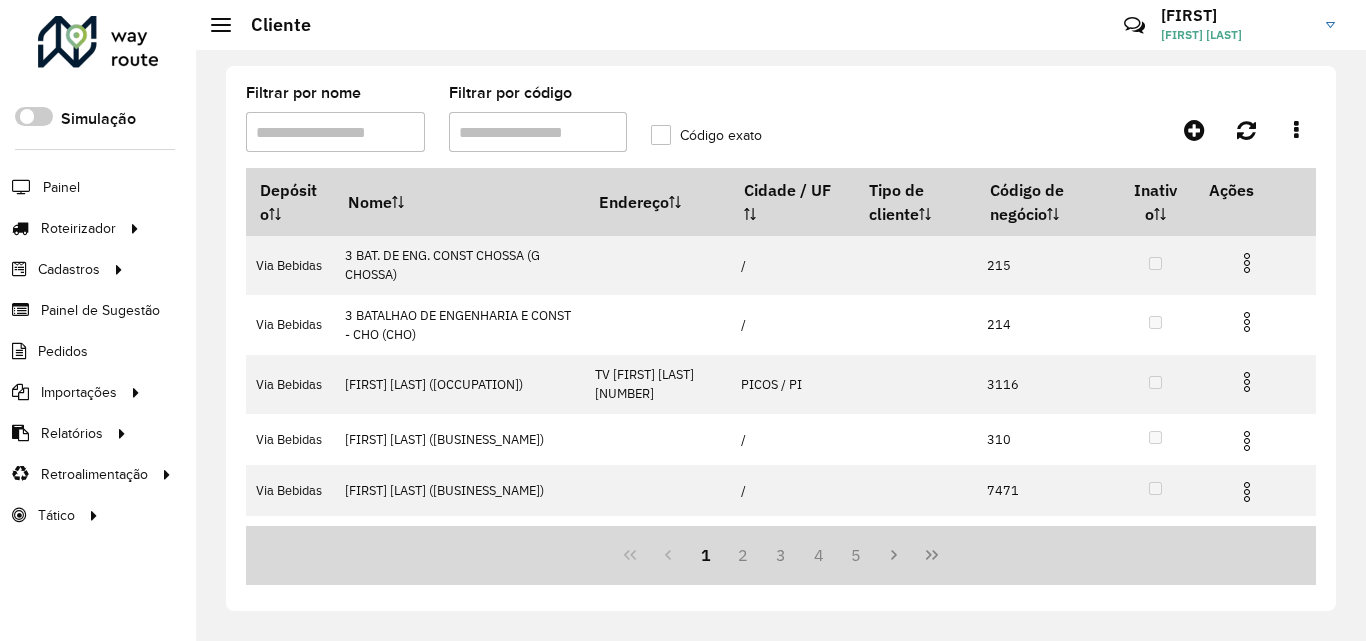 scroll, scrollTop: 0, scrollLeft: 0, axis: both 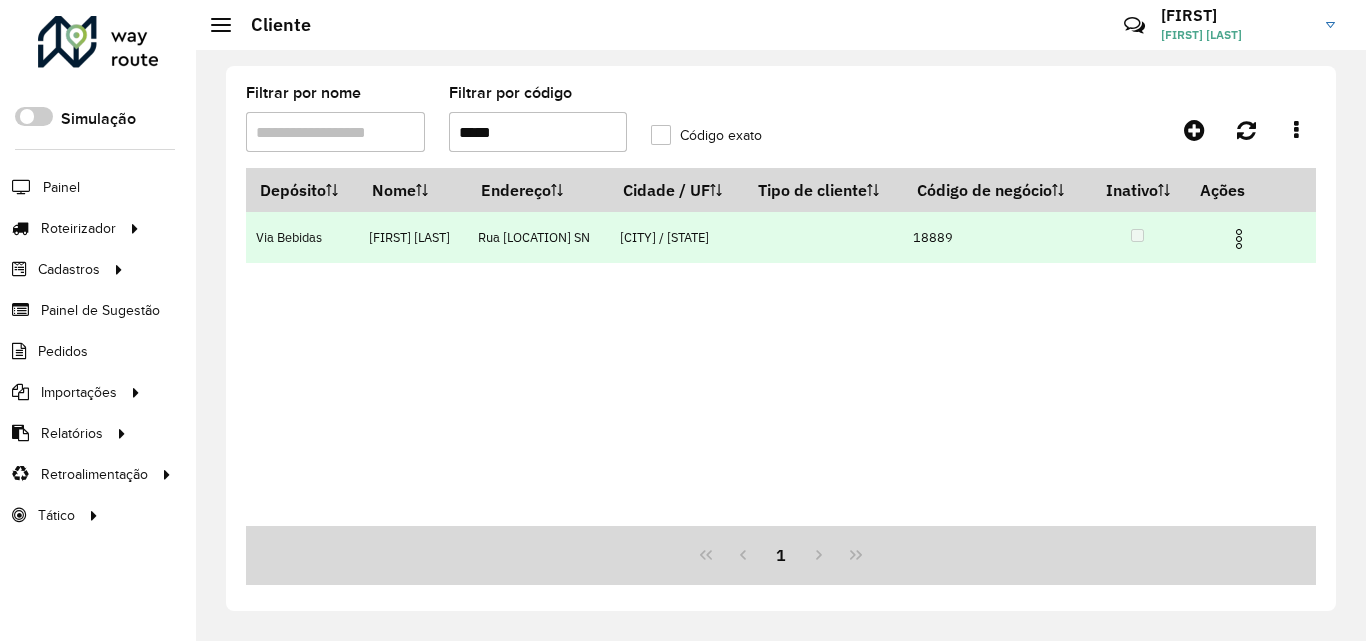 type on "*****" 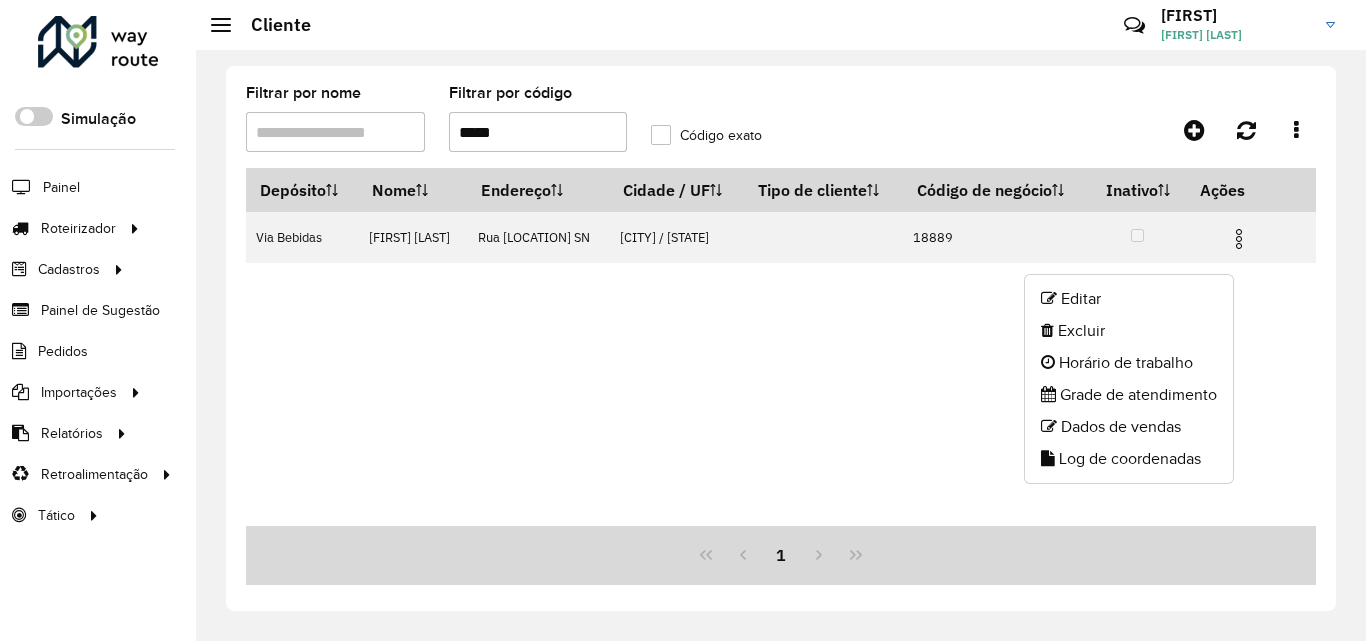 click on "Editar Excluir Horário de trabalho Grade de atendimento Dados de vendas Log de coordenadas" 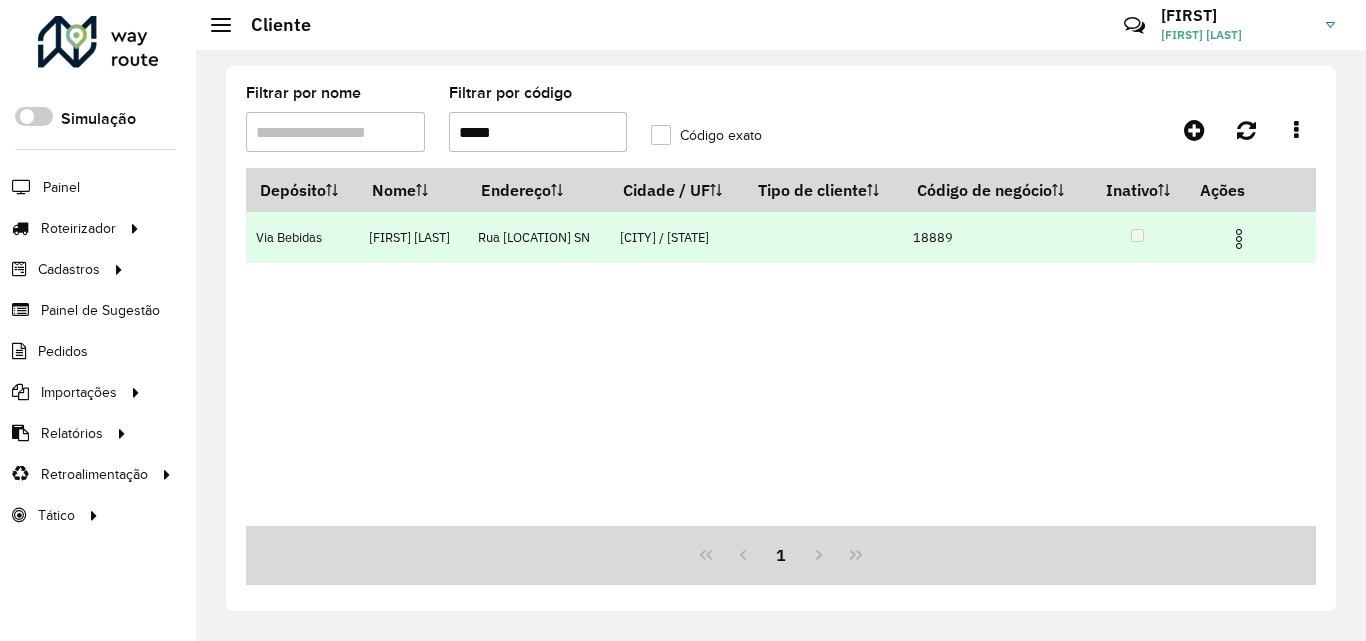 click at bounding box center [1239, 239] 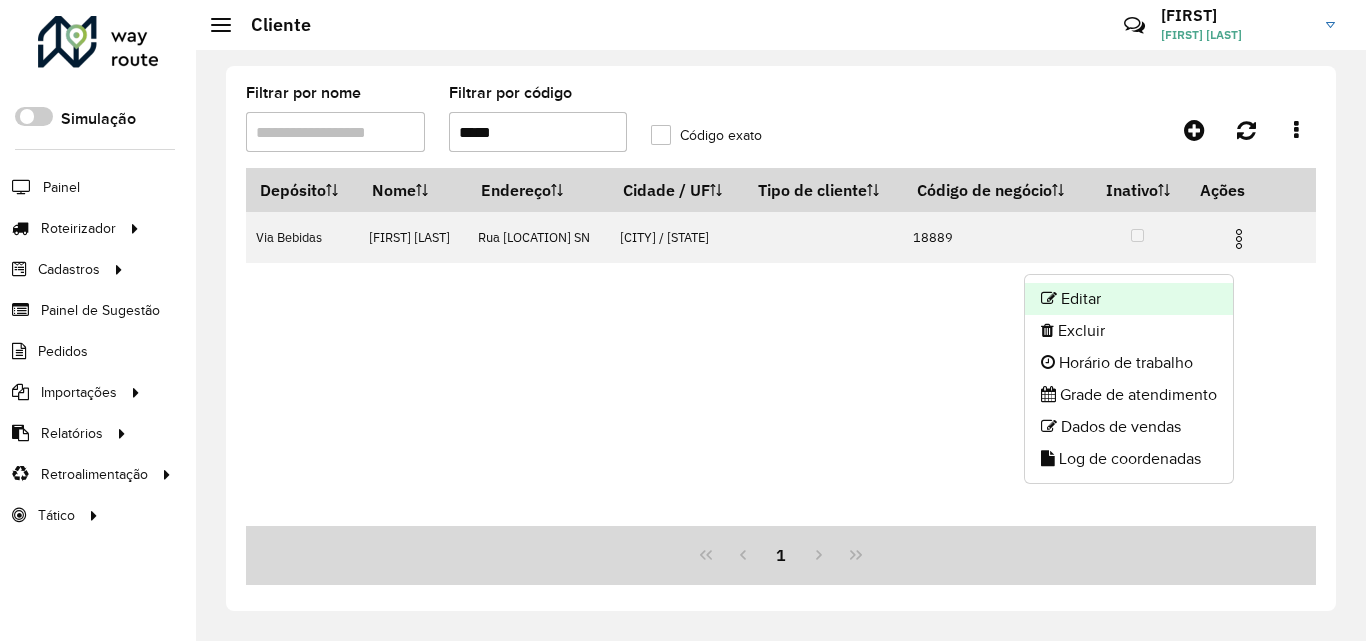 click on "Editar" 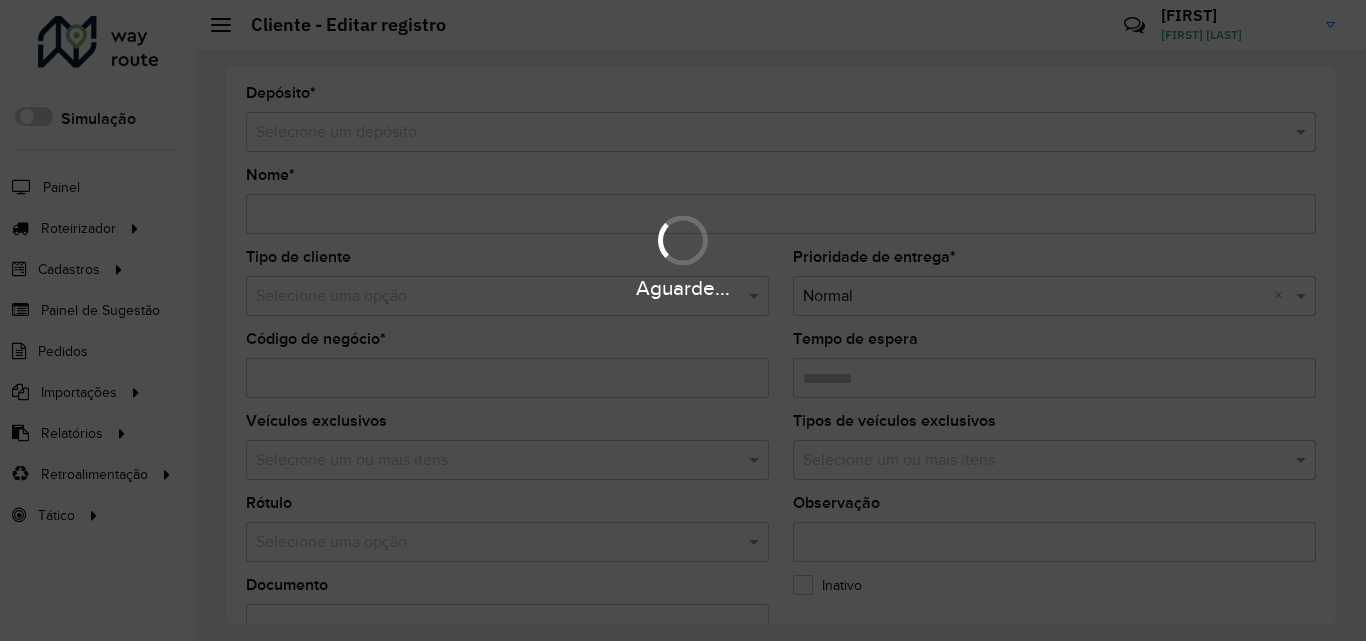 type on "**********" 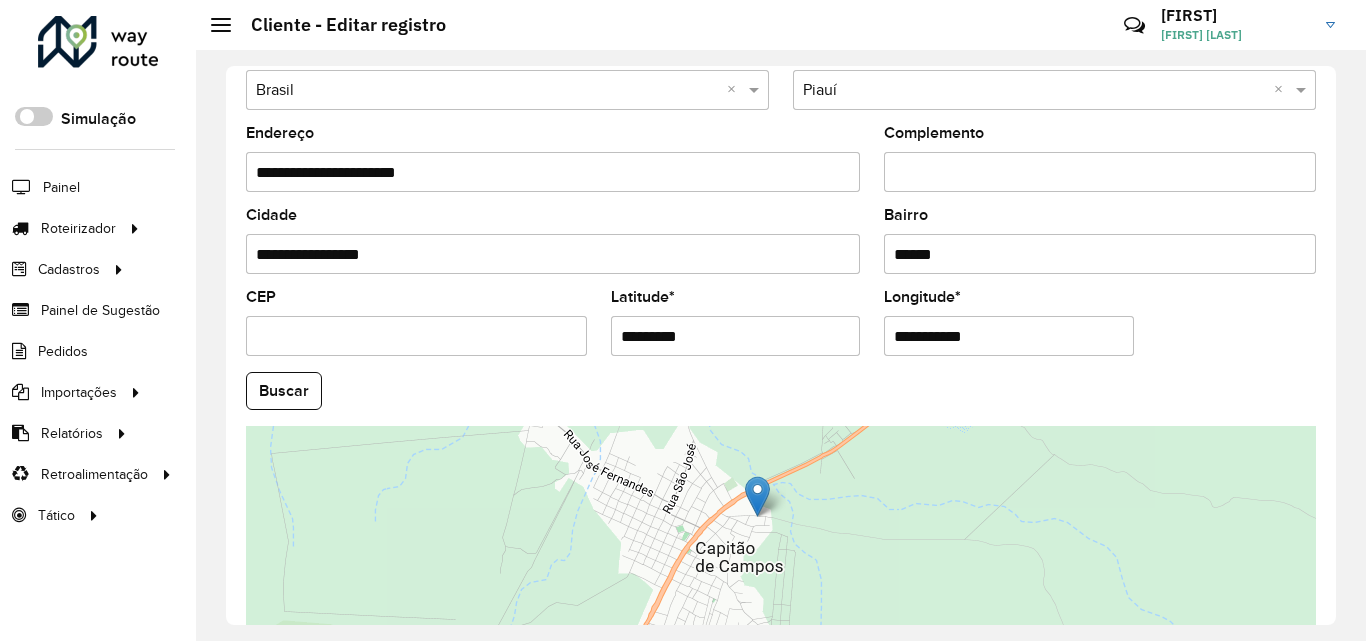 scroll, scrollTop: 700, scrollLeft: 0, axis: vertical 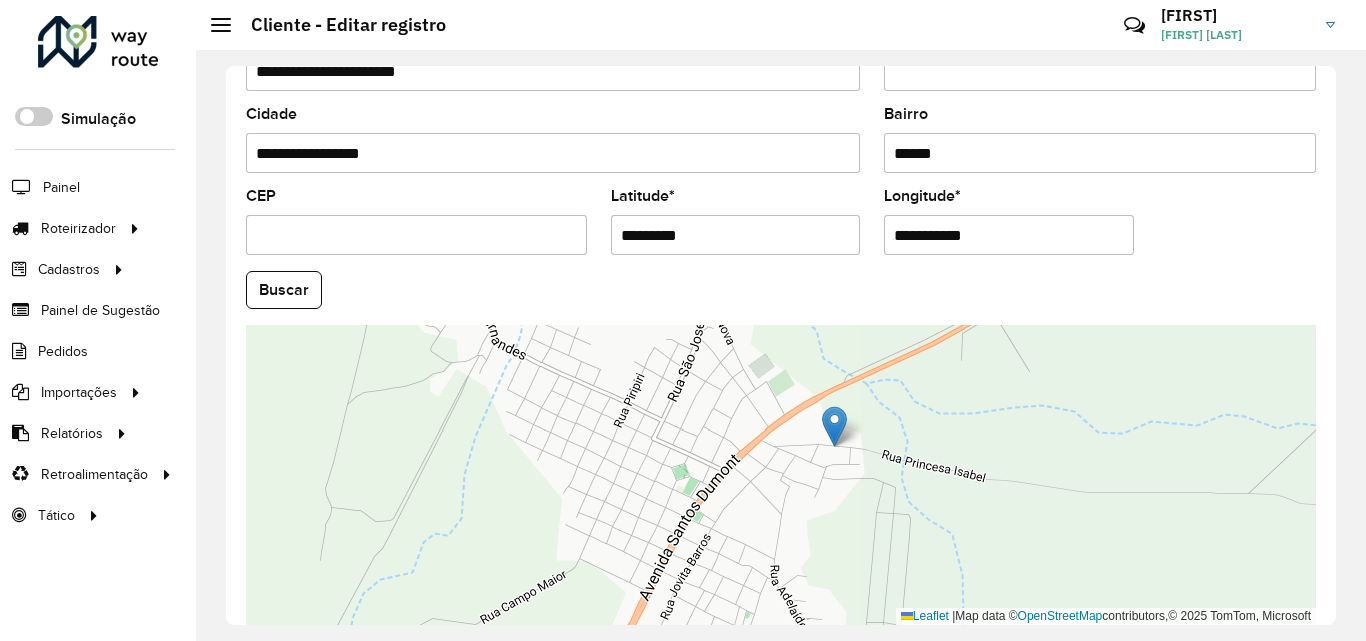 drag, startPoint x: 872, startPoint y: 409, endPoint x: 843, endPoint y: 642, distance: 234.79779 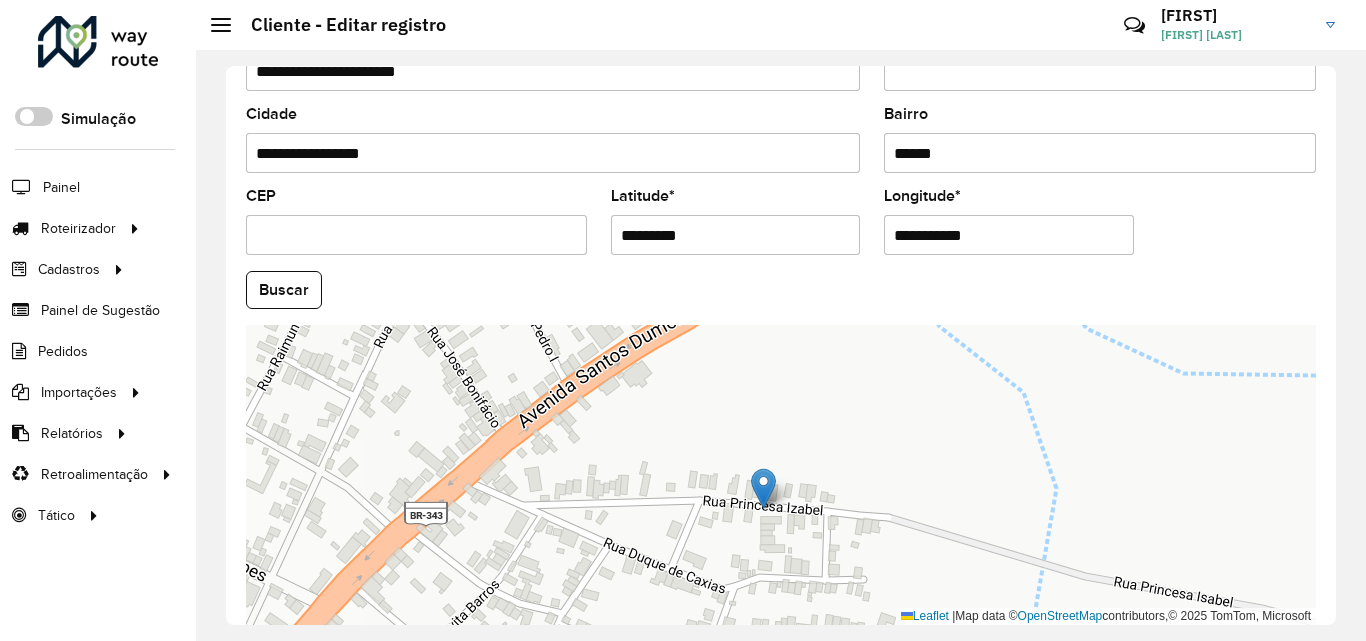 click on "*********" at bounding box center [736, 235] 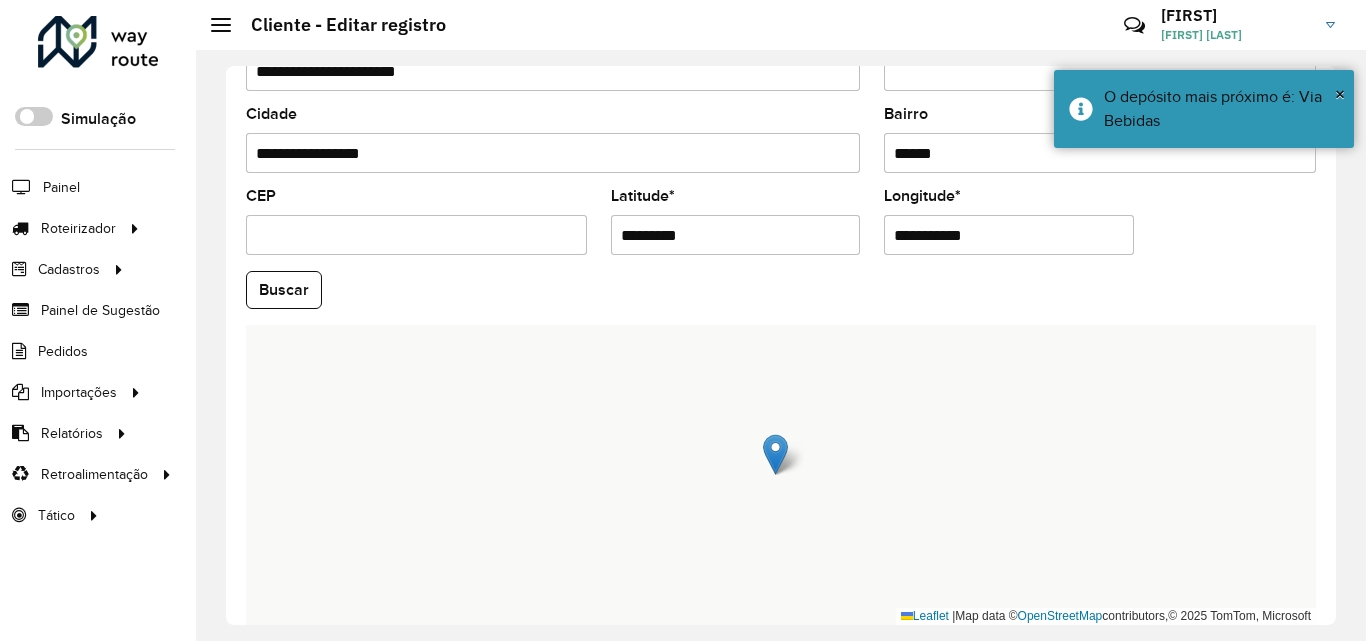 click on "**********" at bounding box center (1009, 235) 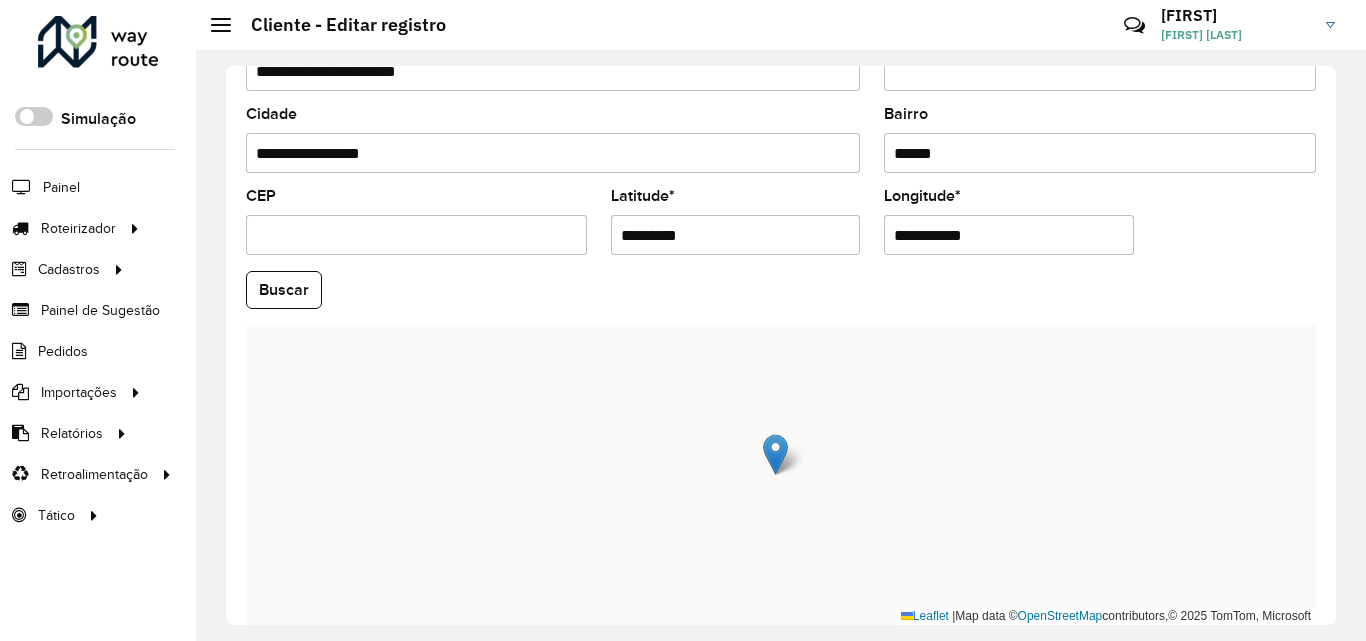 paste 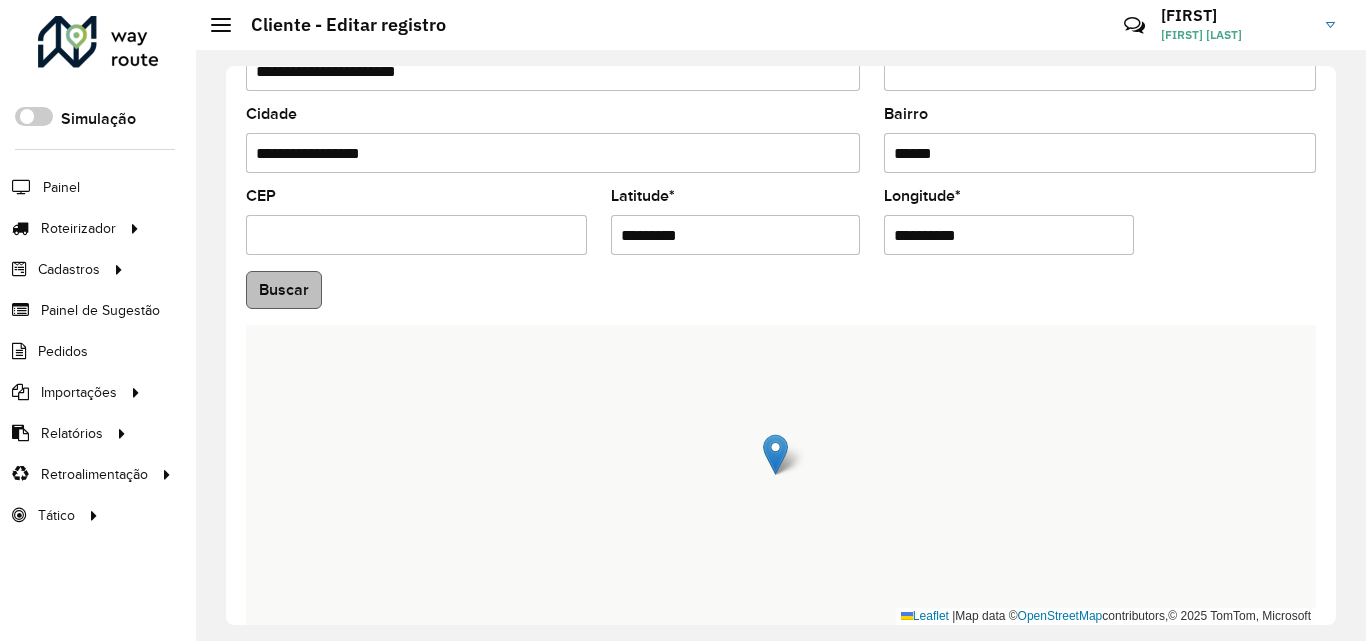 type on "**********" 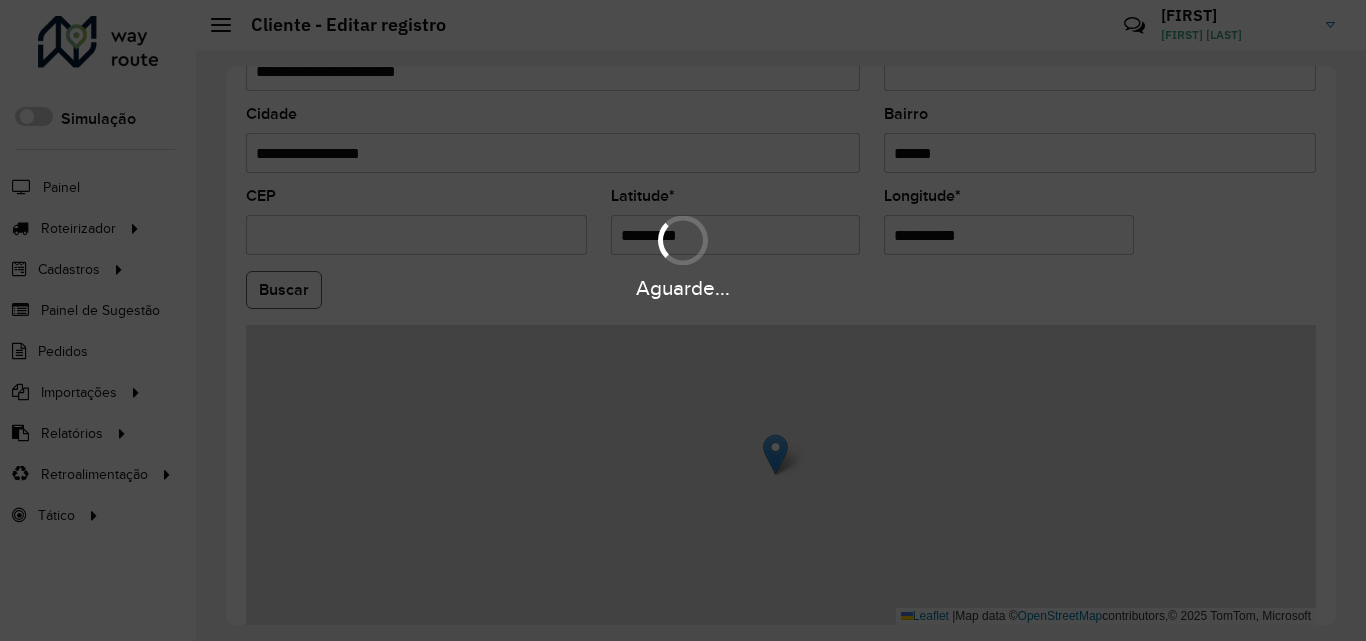 click on "Aguarde...  Pop-up bloqueado!  Seu navegador bloqueou automáticamente a abertura de uma nova janela.   Acesse as configurações e adicione o endereço do sistema a lista de permissão.   Fechar  Roteirizador AmbevTech Simulação Painel Roteirizador Entregas Vendas Cadastros Checkpoint Classificações de venda Cliente Condição de pagamento Consulta de setores Depósito Disponibilidade de veículos Fator tipo de produto Gabarito planner Grupo Rota Fator Tipo Produto Grupo de Depósito Grupo de rotas exclusiva Grupo de setores Jornada Jornada RN Layout integração Modelo Motorista Multi Depósito Painel de sugestão Parada Pedágio Perfil de Vendedor Ponto de apoio Ponto de apoio FAD Prioridade pedido Produto Restrição de Atendimento Planner Rodízio de placa Rota exclusiva FAD Rótulo Setor Setor Planner Tempo de parada de refeição Tipo de cliente Tipo de veículo Tipo de veículo RN Transportadora Usuário Vendedor Veículo Painel de Sugestão Pedidos Importações Classificação e volume de venda" at bounding box center [683, 320] 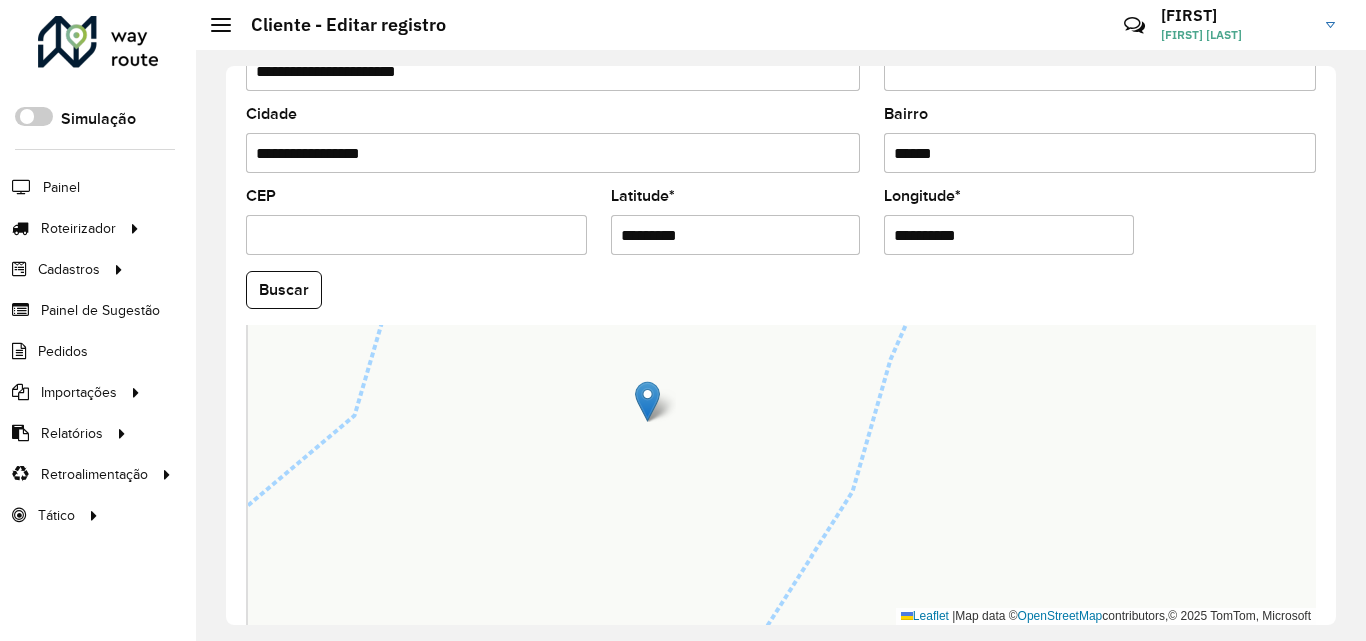 drag, startPoint x: 665, startPoint y: 357, endPoint x: 746, endPoint y: 454, distance: 126.37247 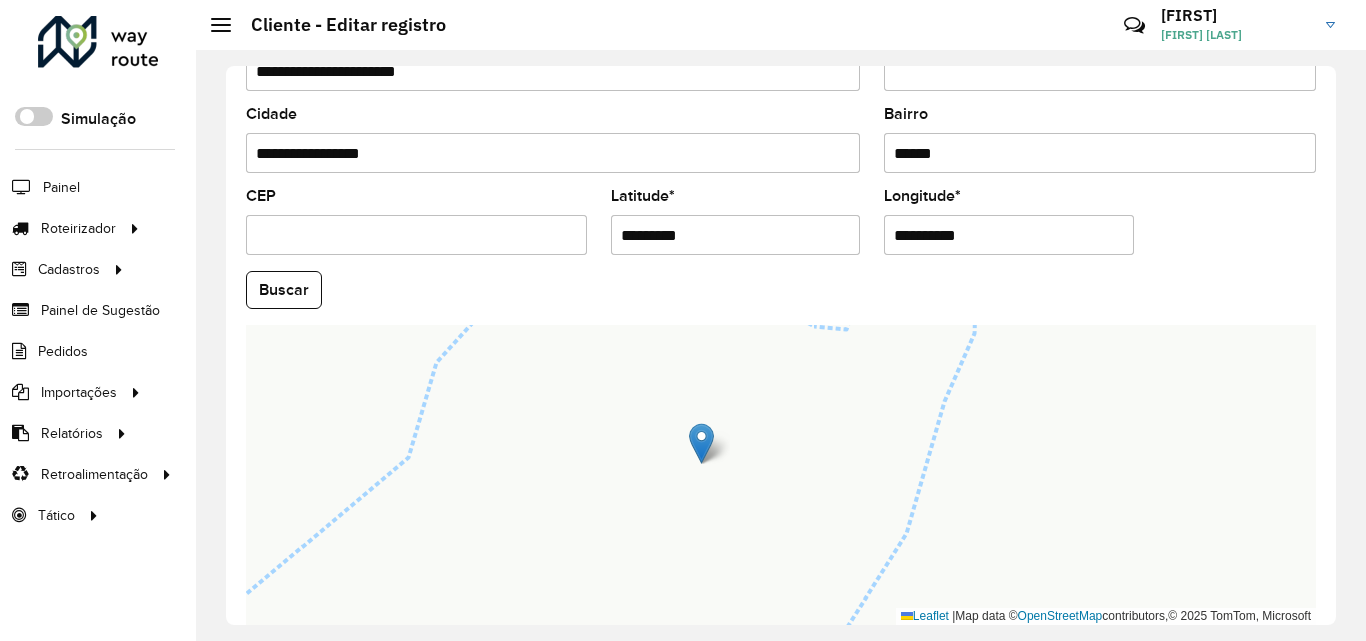 click at bounding box center (701, 443) 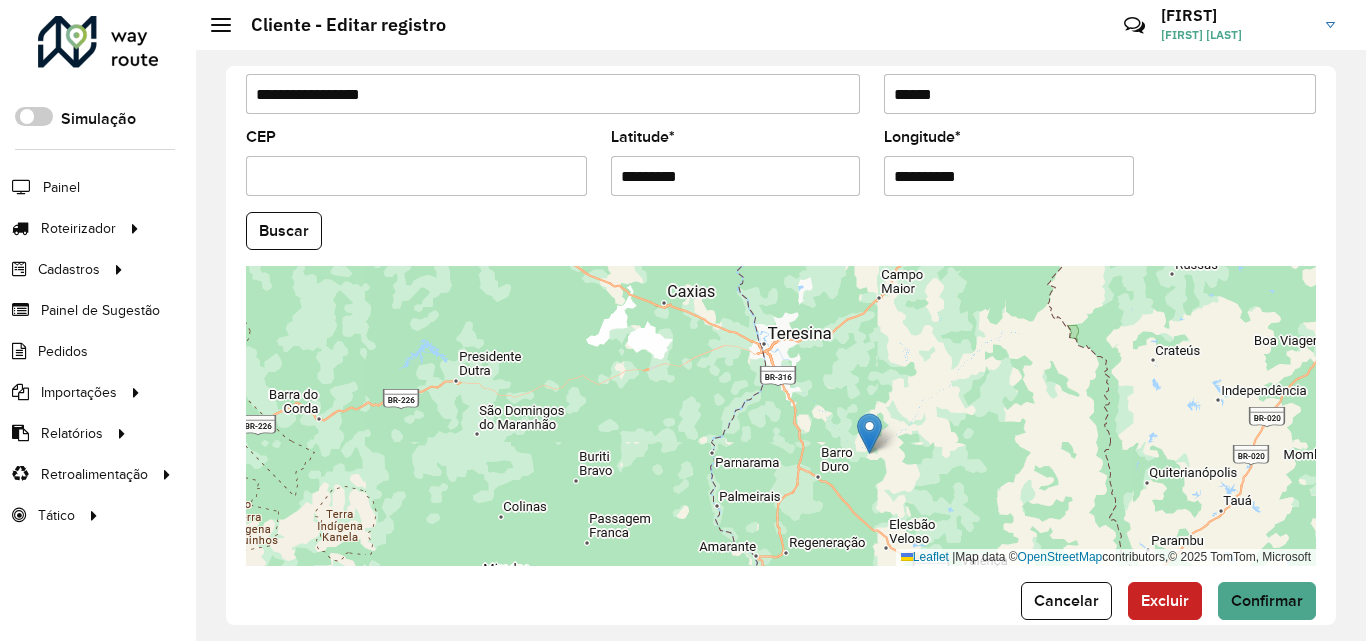 scroll, scrollTop: 847, scrollLeft: 0, axis: vertical 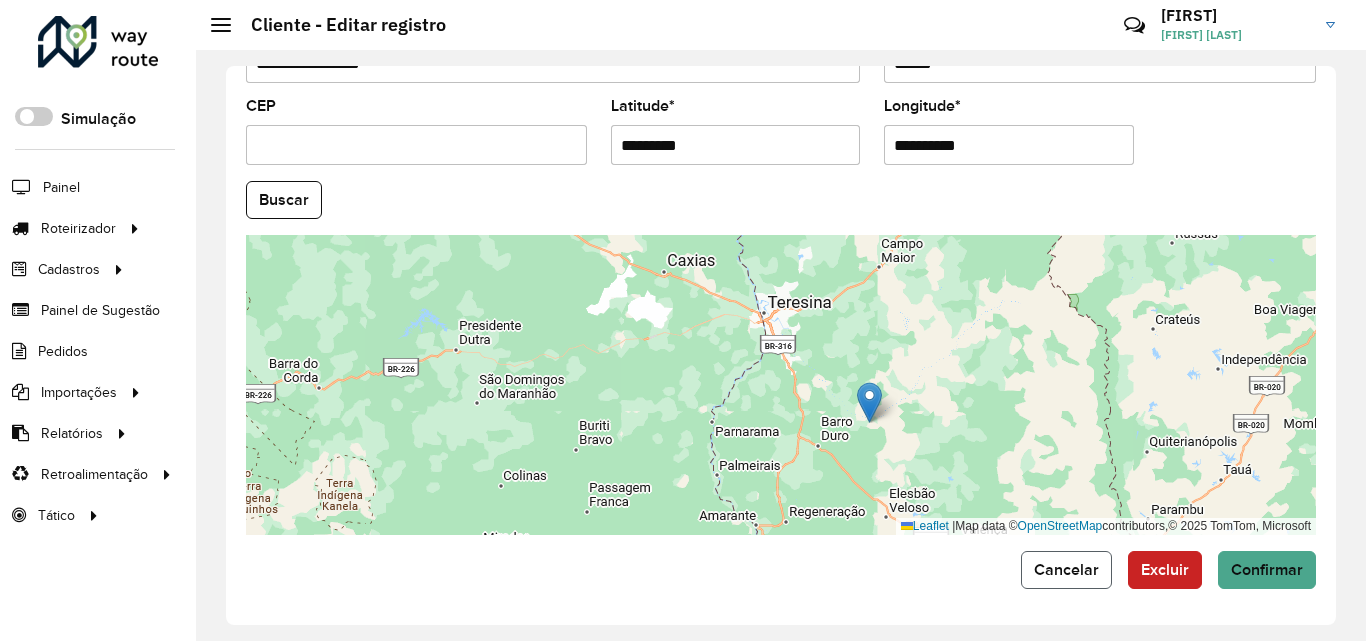 click on "Cancelar" 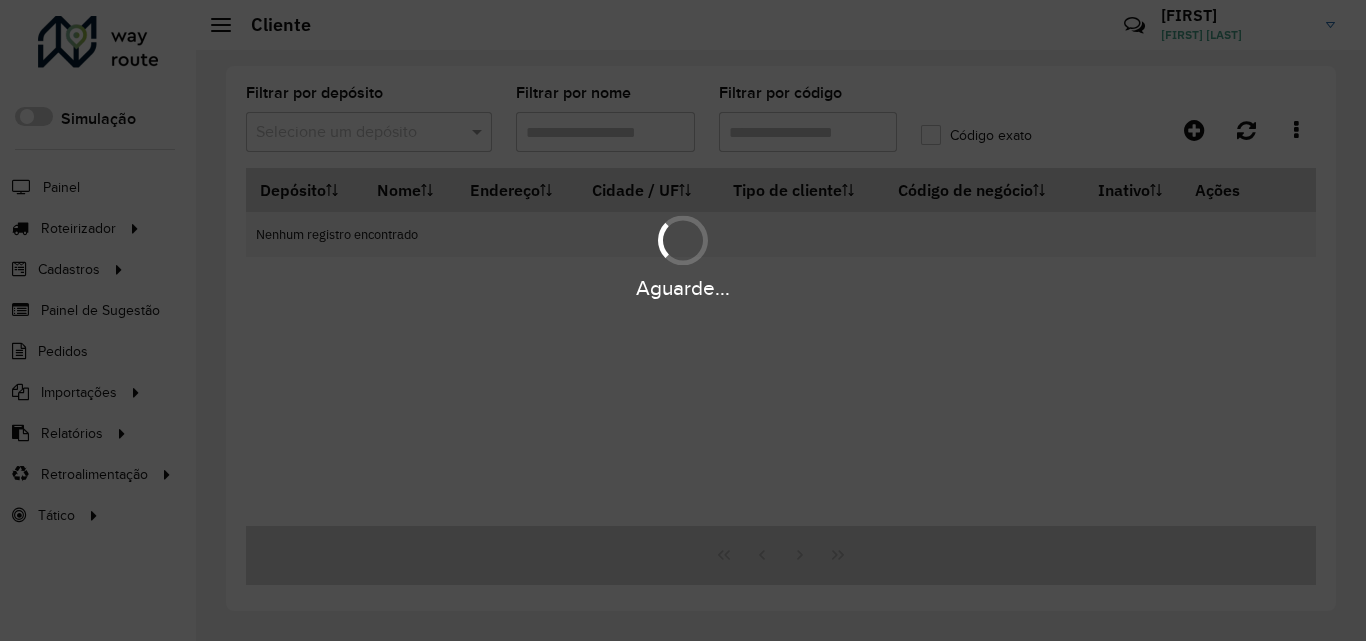 type on "*****" 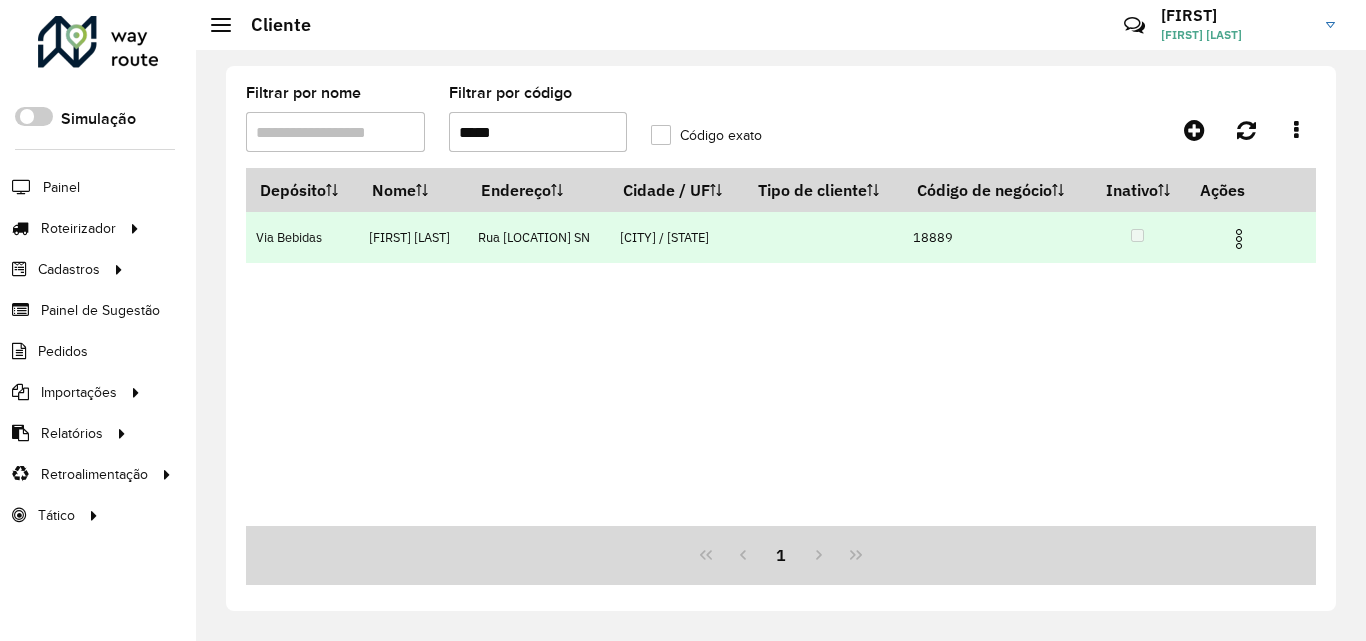 click at bounding box center [1239, 239] 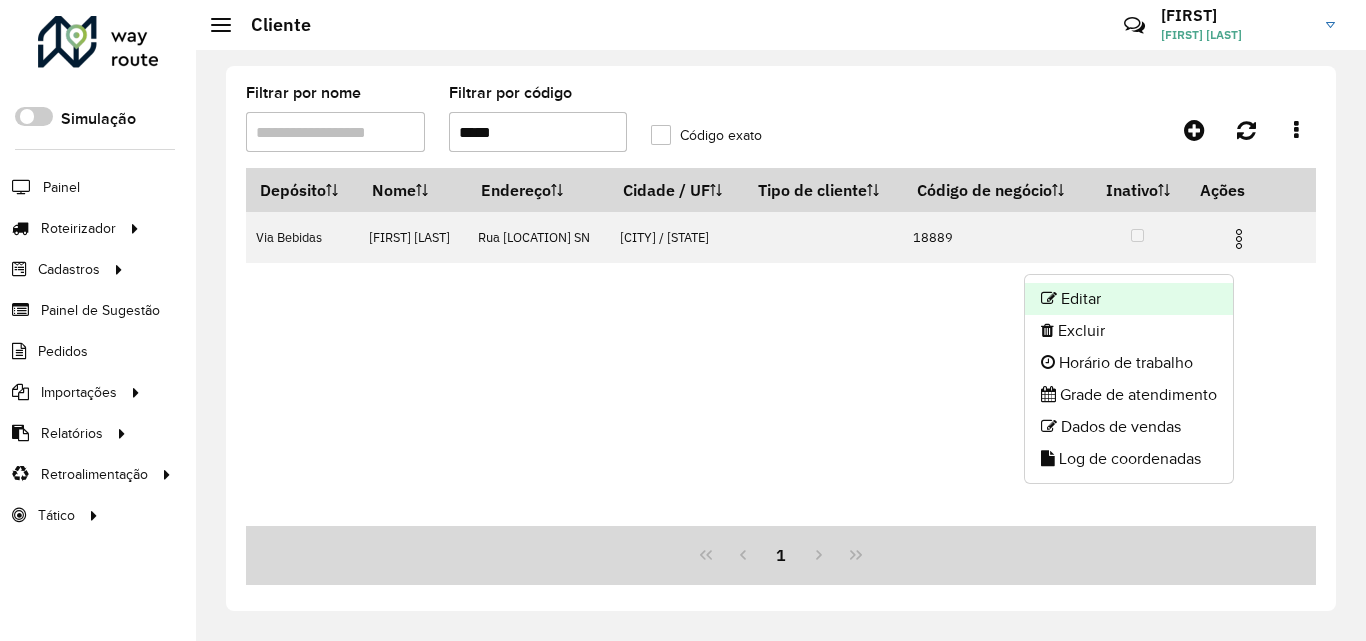 click on "Editar" 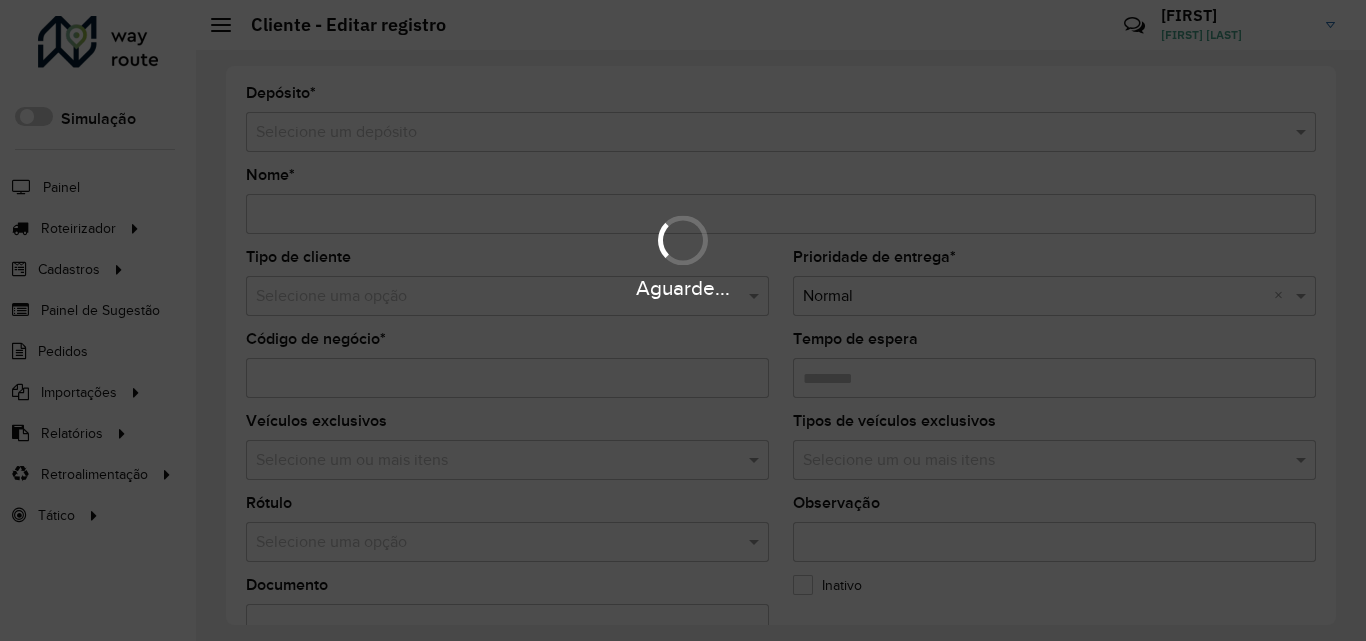 type on "**********" 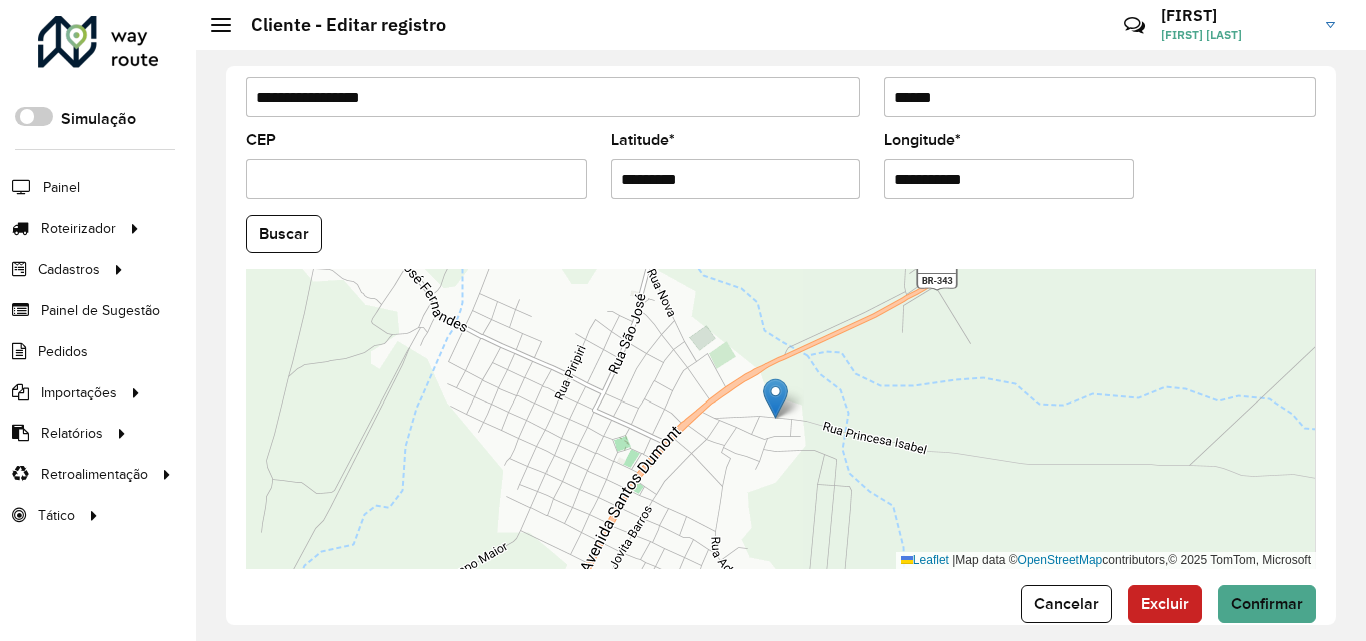 scroll, scrollTop: 847, scrollLeft: 0, axis: vertical 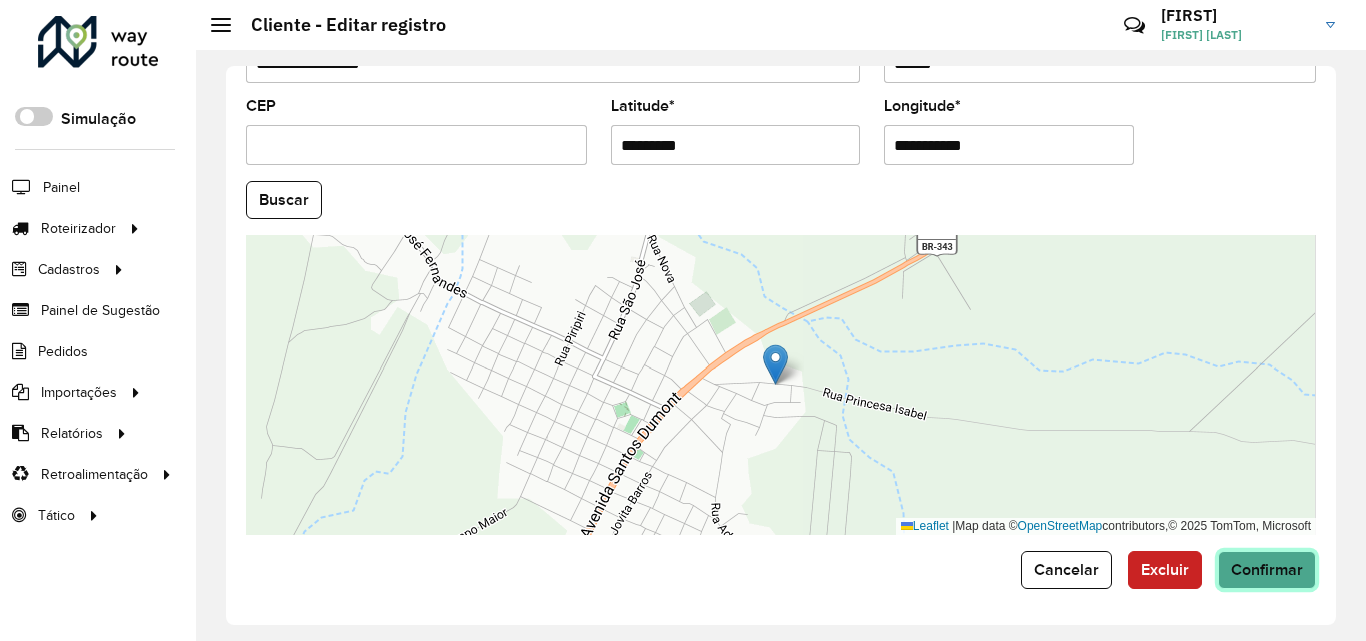 click on "Confirmar" 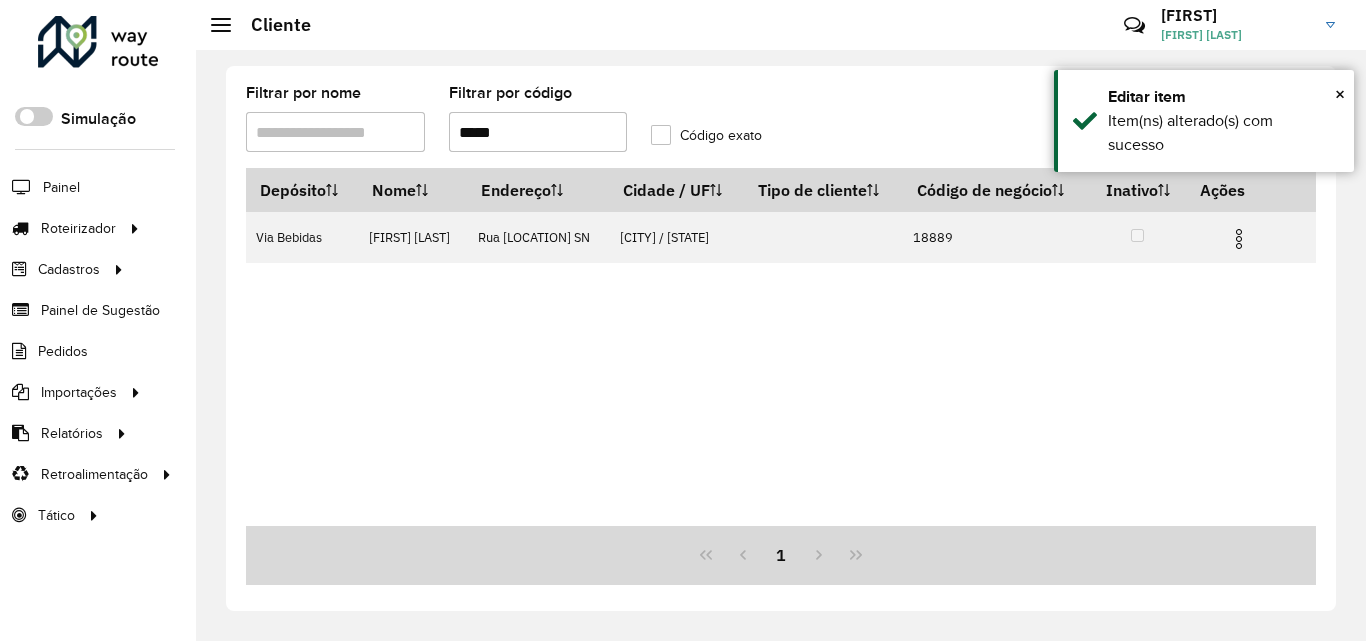 click on "*****" at bounding box center [538, 132] 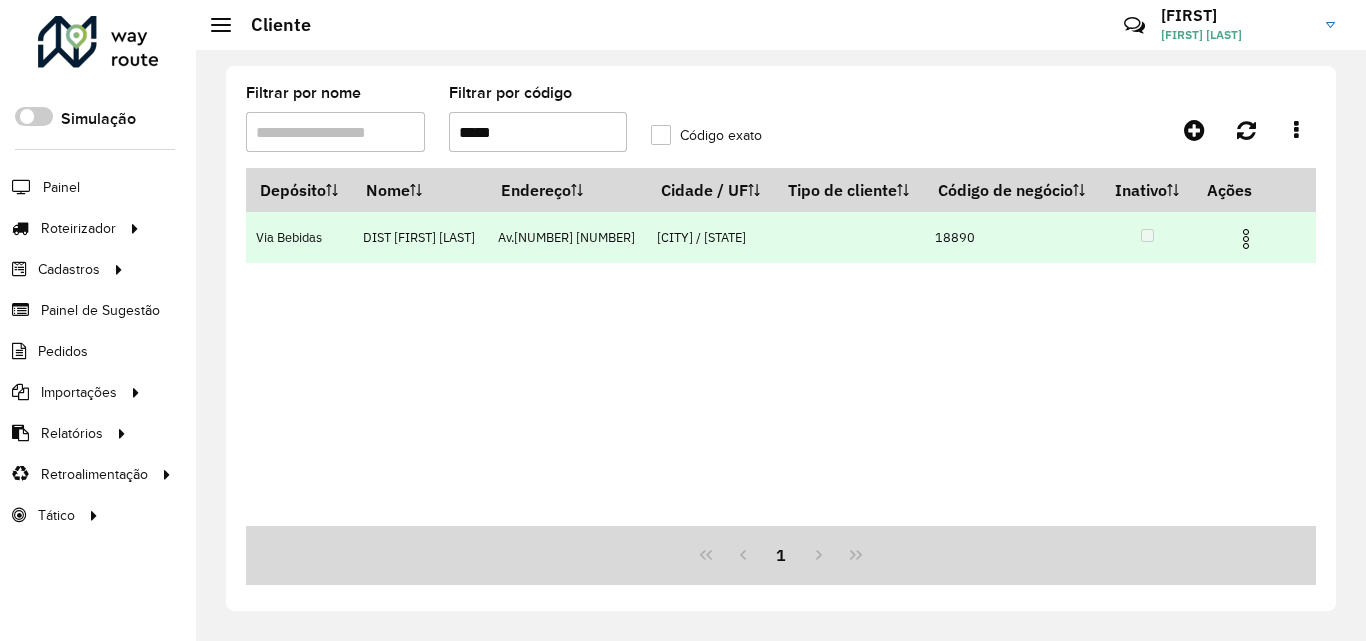 type on "*****" 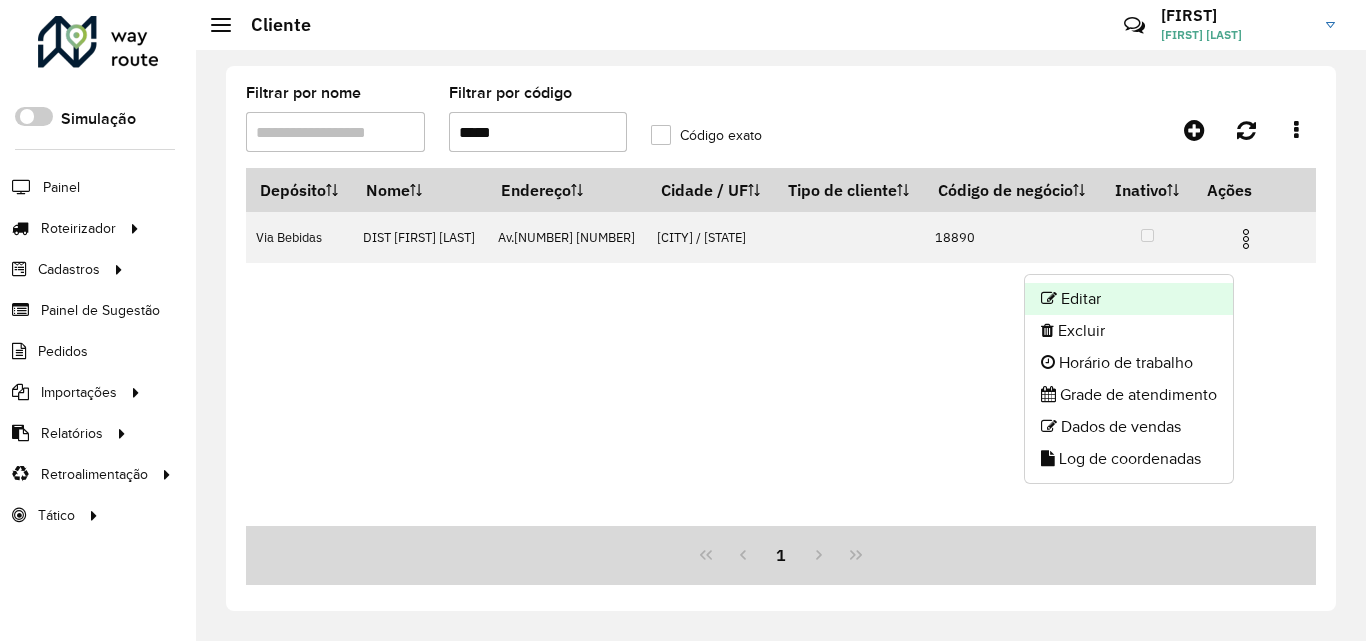 click on "Editar" 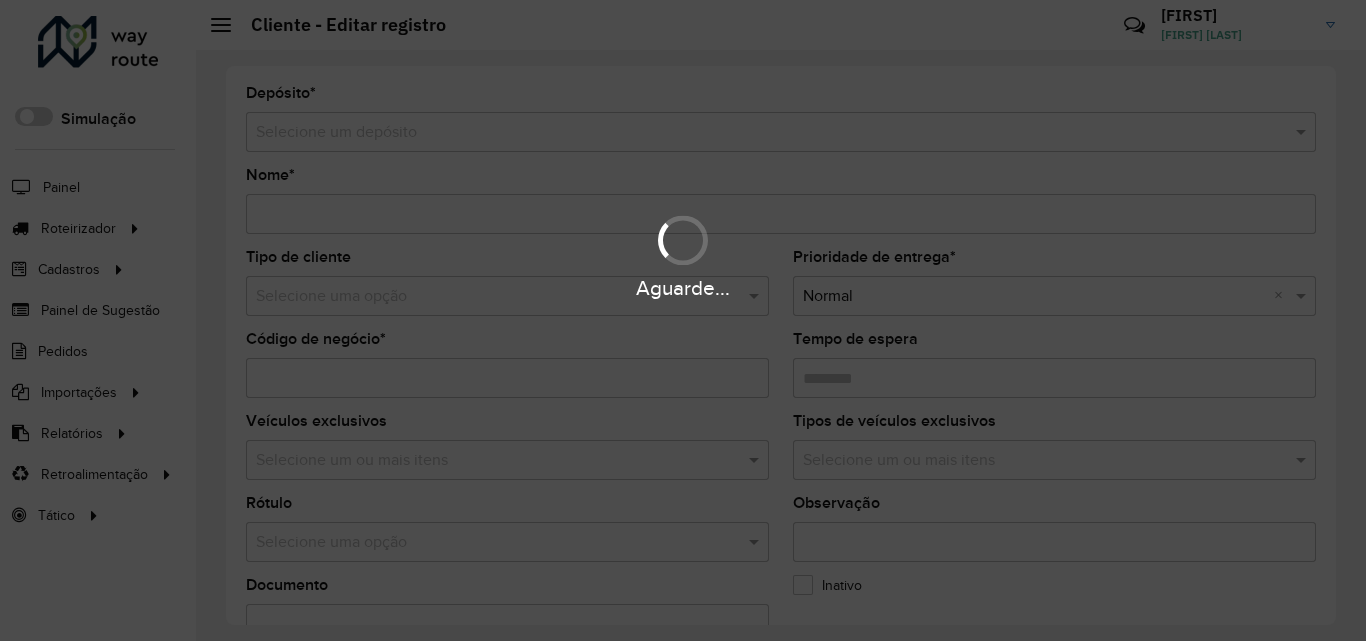type on "**********" 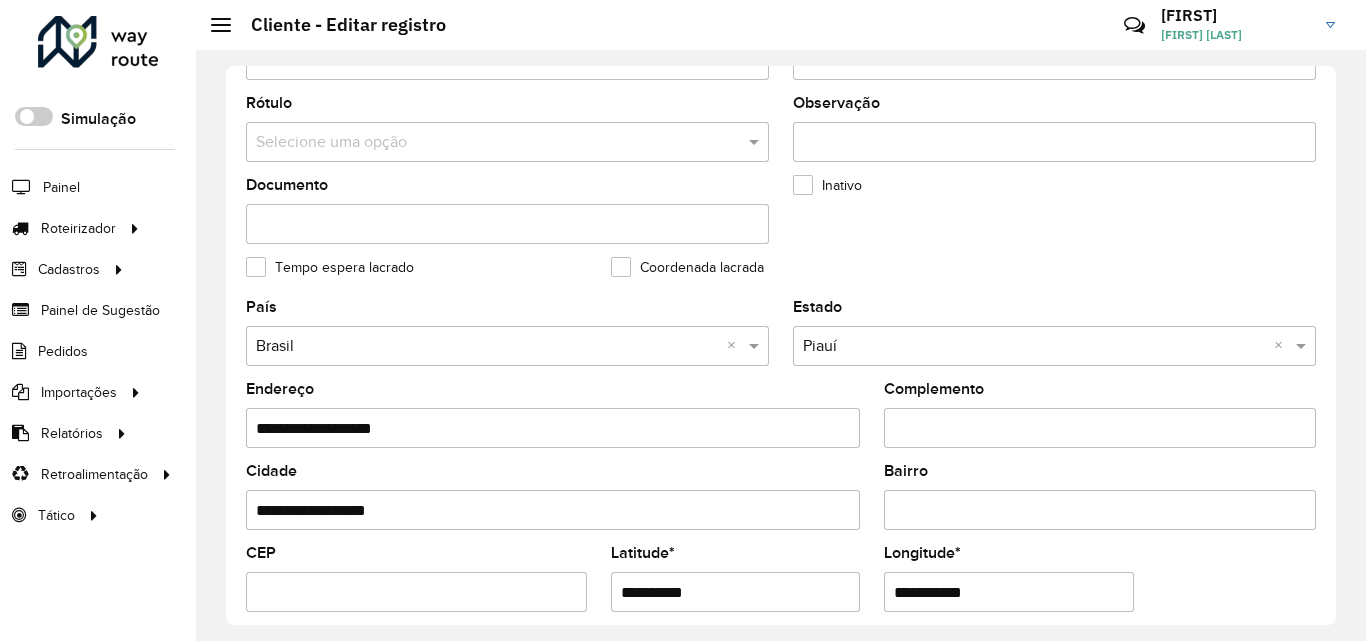scroll, scrollTop: 600, scrollLeft: 0, axis: vertical 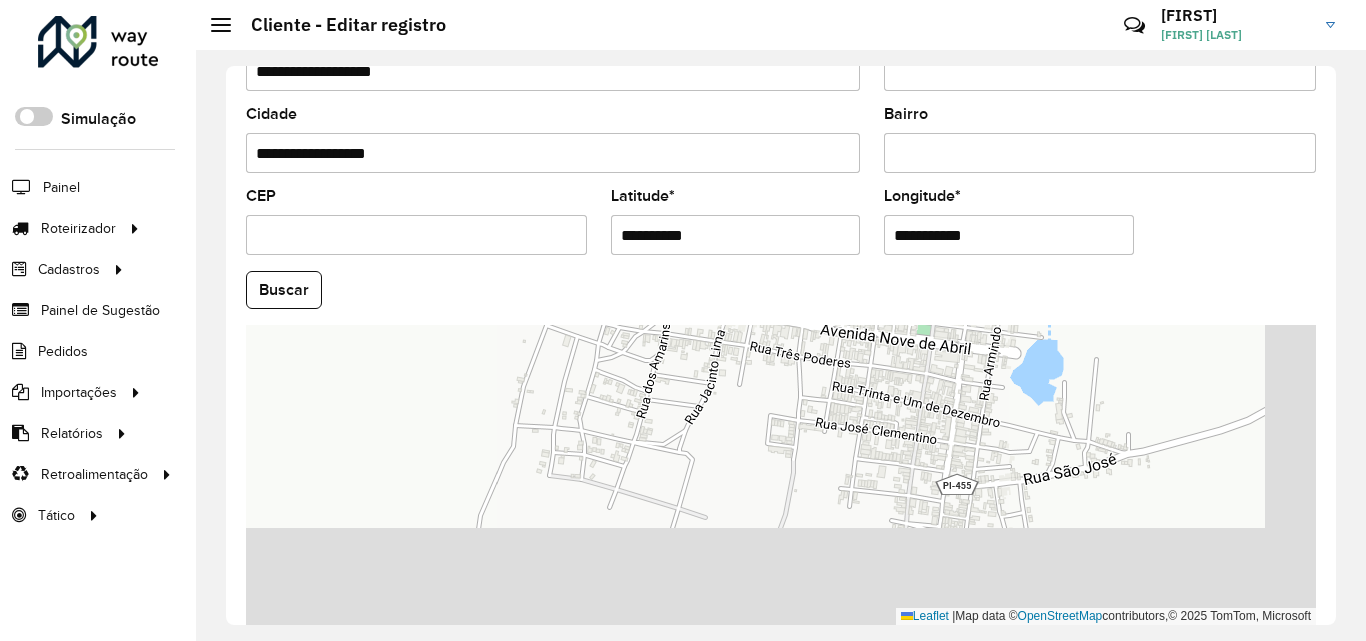 drag, startPoint x: 868, startPoint y: 571, endPoint x: 722, endPoint y: 323, distance: 287.78464 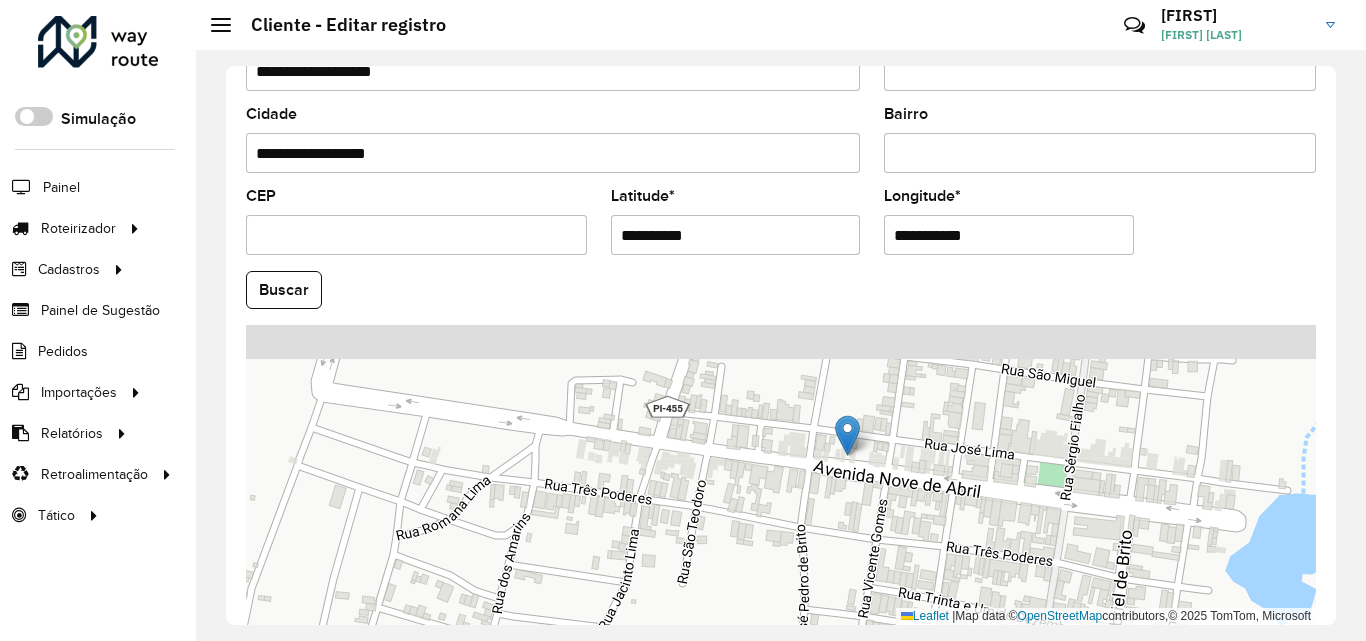 drag, startPoint x: 816, startPoint y: 407, endPoint x: 817, endPoint y: 652, distance: 245.00204 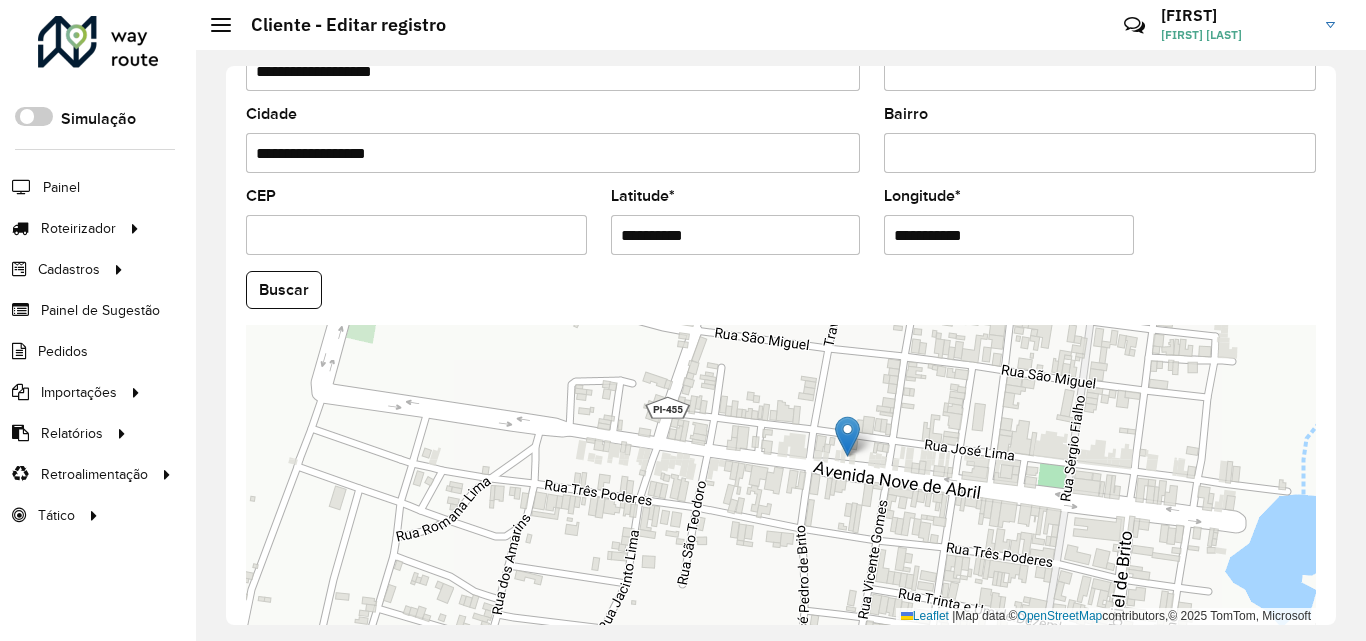 click on "Leaflet   |  Map data ©  OpenStreetMap  contributors,© 2025 TomTom, Microsoft" at bounding box center [781, 475] 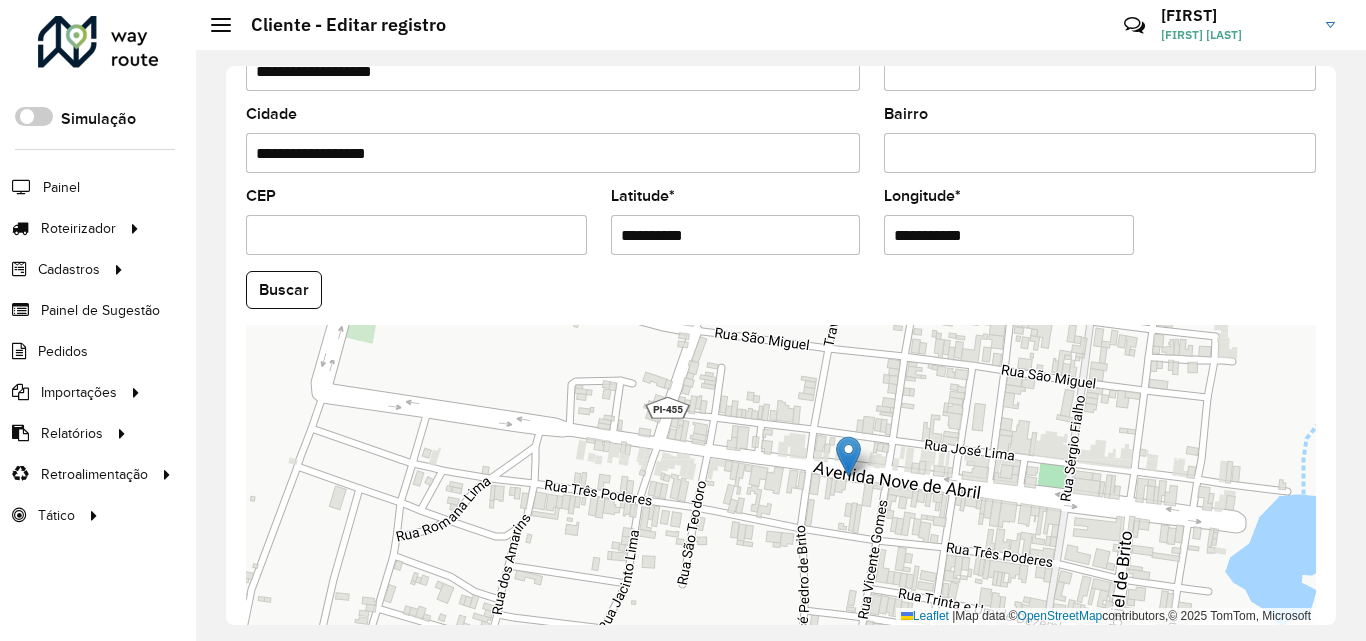 drag, startPoint x: 851, startPoint y: 430, endPoint x: 852, endPoint y: 450, distance: 20.024984 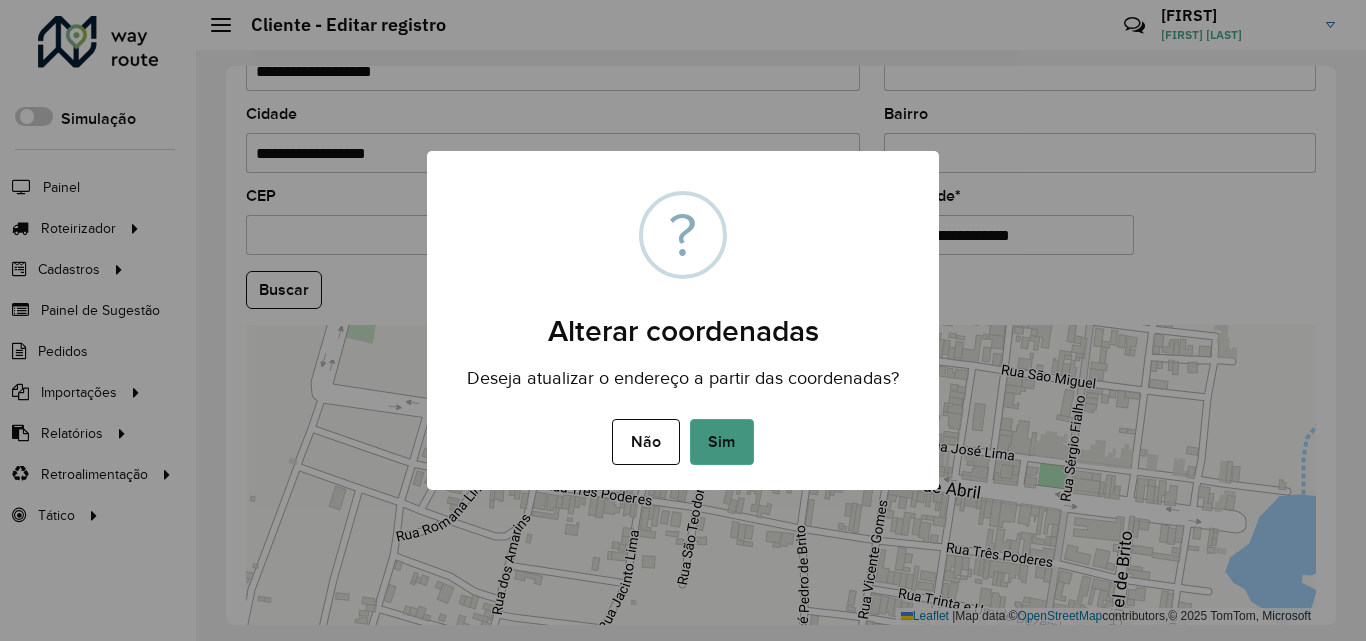 click on "Sim" at bounding box center (722, 442) 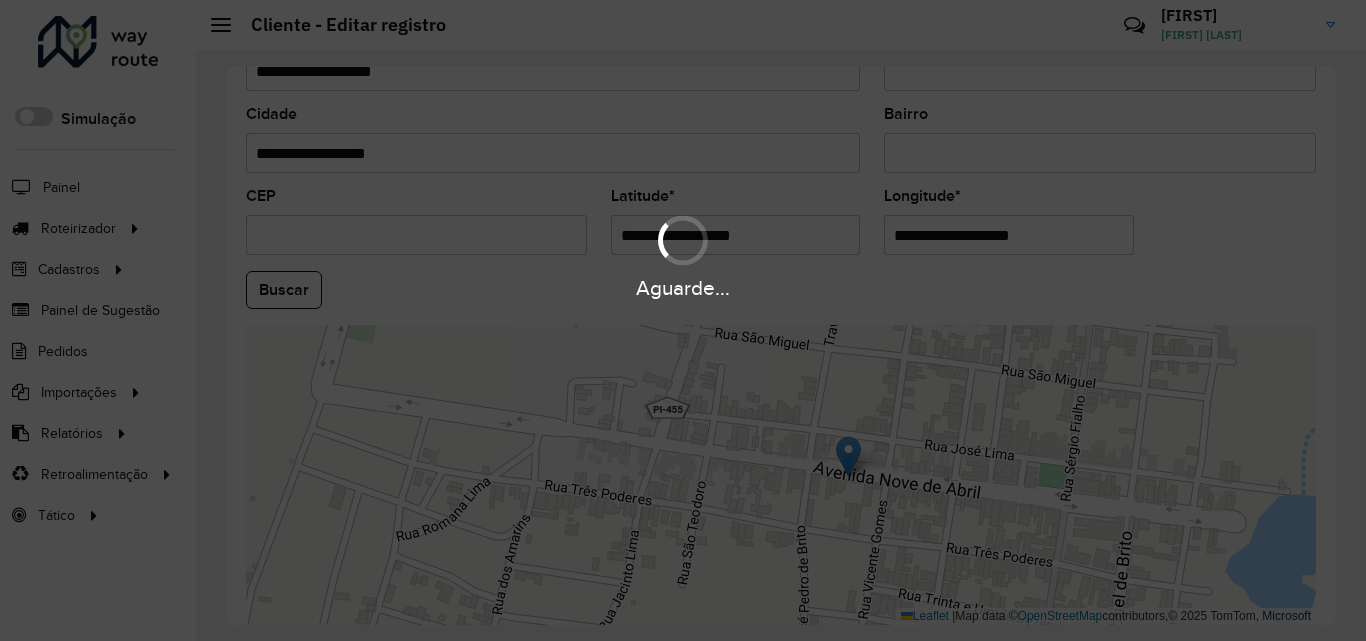 type on "**********" 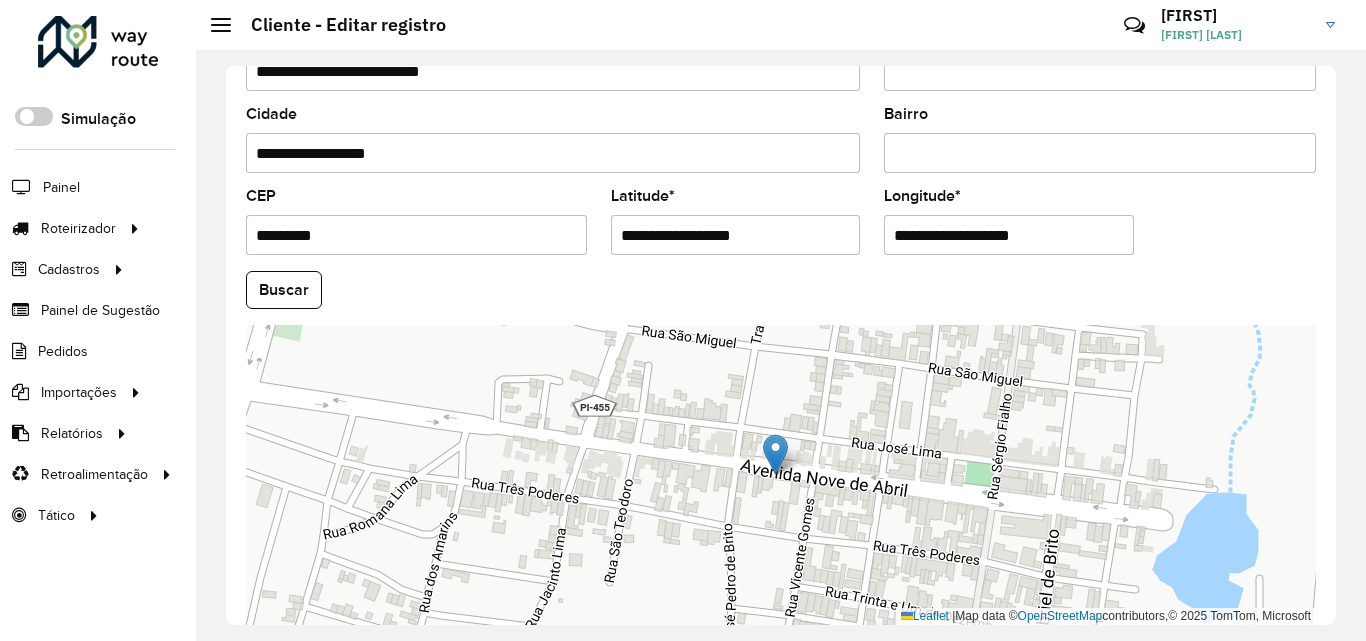 click on "**********" at bounding box center (1009, 235) 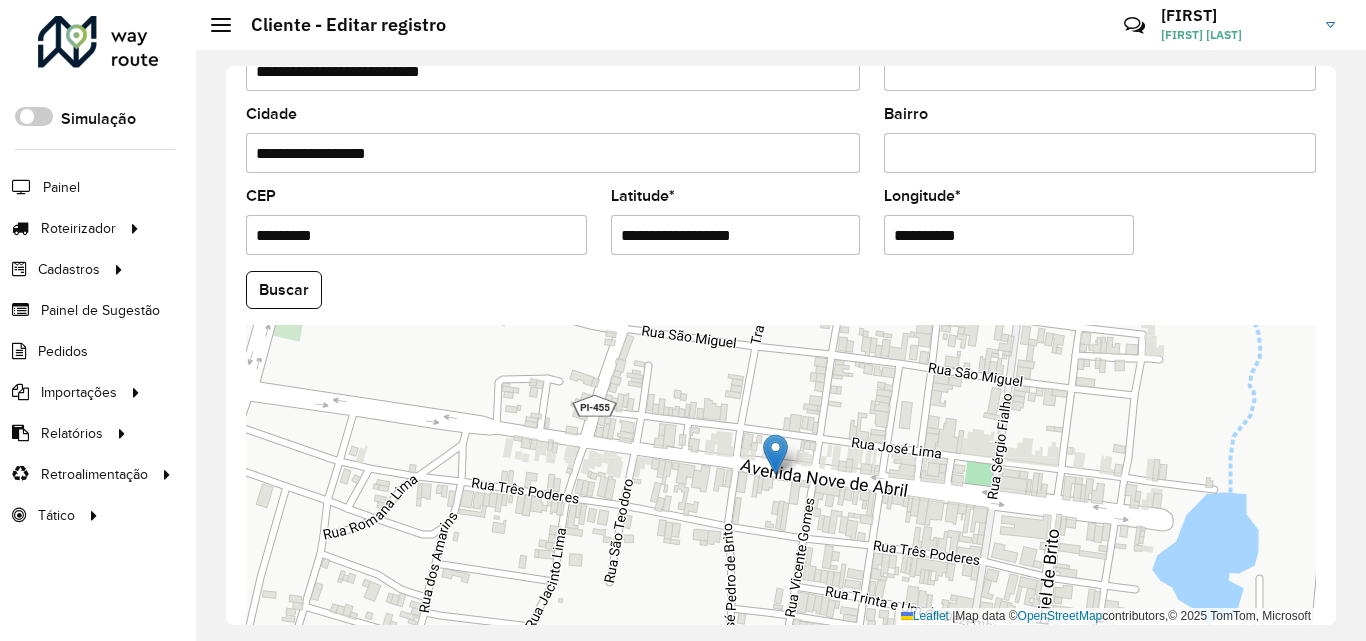 type on "**********" 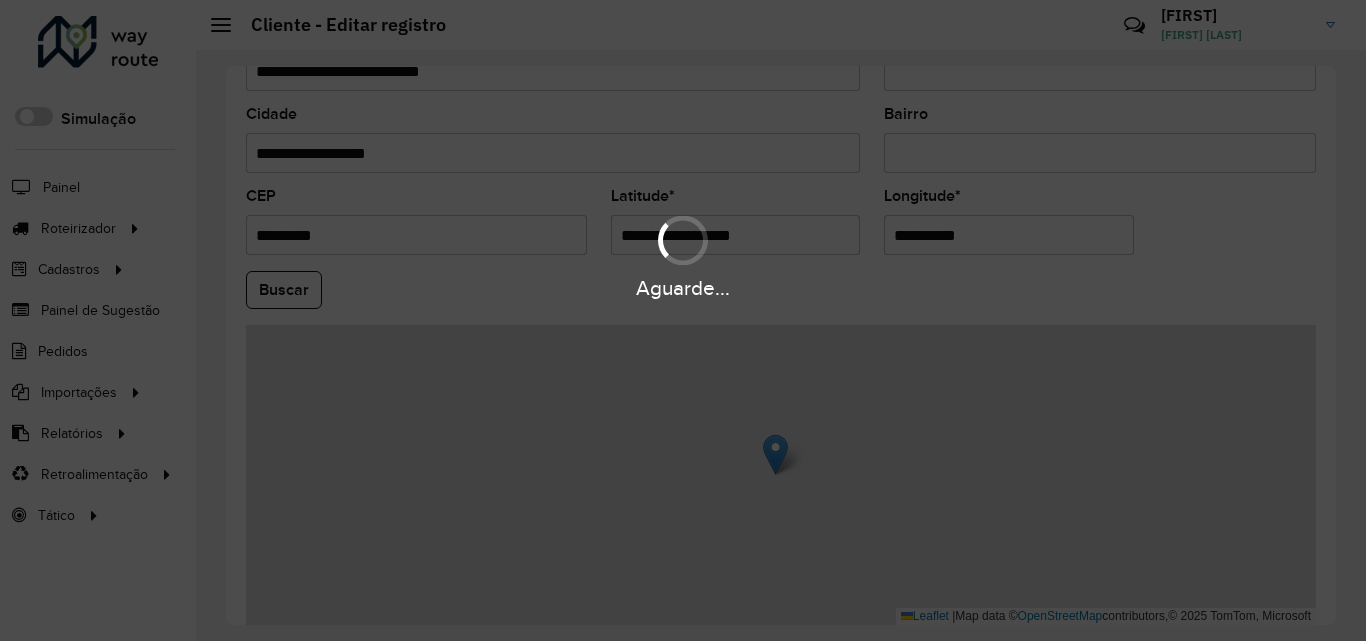 click on "Aguarde...  Pop-up bloqueado!  Seu navegador bloqueou automáticamente a abertura de uma nova janela.   Acesse as configurações e adicione o endereço do sistema a lista de permissão.   Fechar  Roteirizador AmbevTech Simulação Painel Roteirizador Entregas Vendas Cadastros Checkpoint Classificações de venda Cliente Condição de pagamento Consulta de setores Depósito Disponibilidade de veículos Fator tipo de produto Gabarito planner Grupo Rota Fator Tipo Produto Grupo de Depósito Grupo de rotas exclusiva Grupo de setores Jornada Jornada RN Layout integração Modelo Motorista Multi Depósito Painel de sugestão Parada Pedágio Perfil de Vendedor Ponto de apoio Ponto de apoio FAD Prioridade pedido Produto Restrição de Atendimento Planner Rodízio de placa Rota exclusiva FAD Rótulo Setor Setor Planner Tempo de parada de refeição Tipo de cliente Tipo de veículo Tipo de veículo RN Transportadora Usuário Vendedor Veículo Painel de Sugestão Pedidos Importações Classificação e volume de venda" at bounding box center (683, 320) 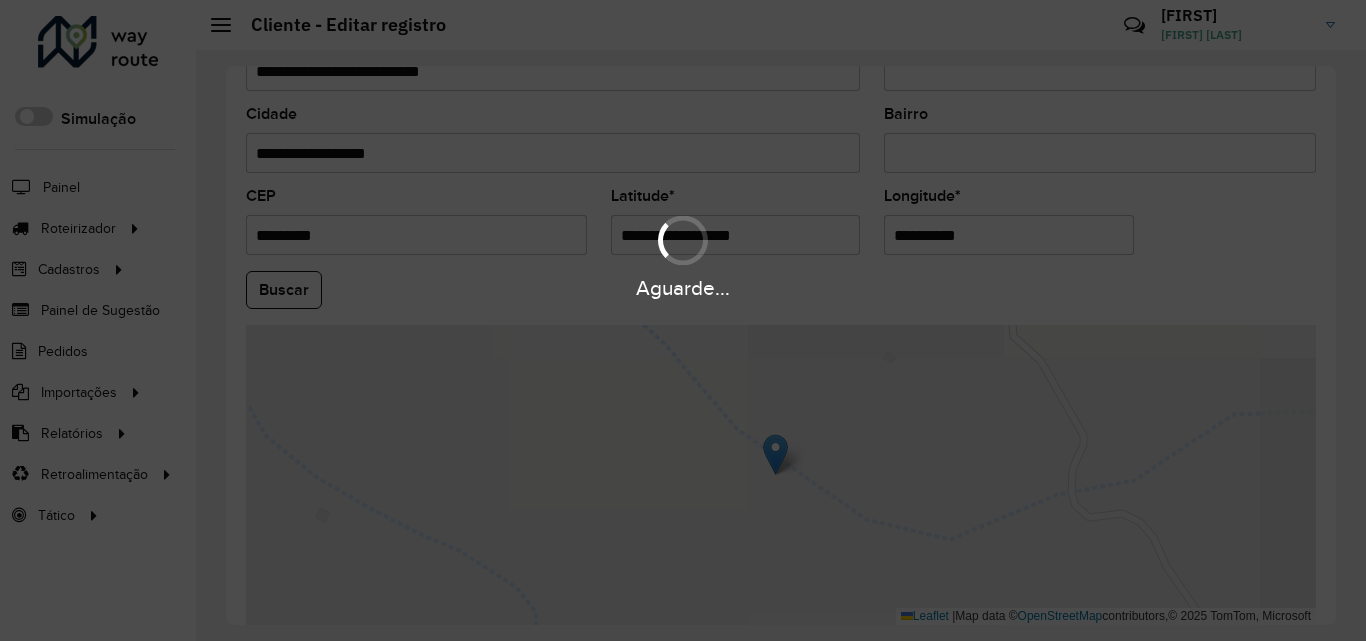 click at bounding box center [683, 241] 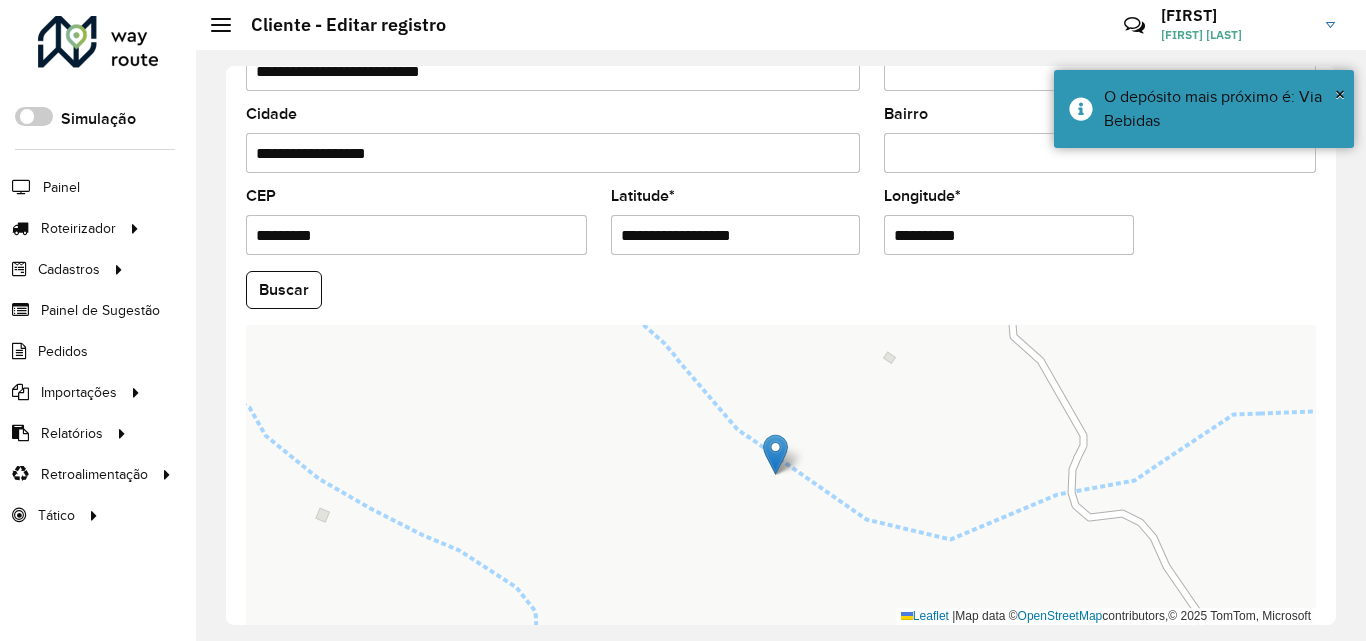 click on "**********" at bounding box center (736, 235) 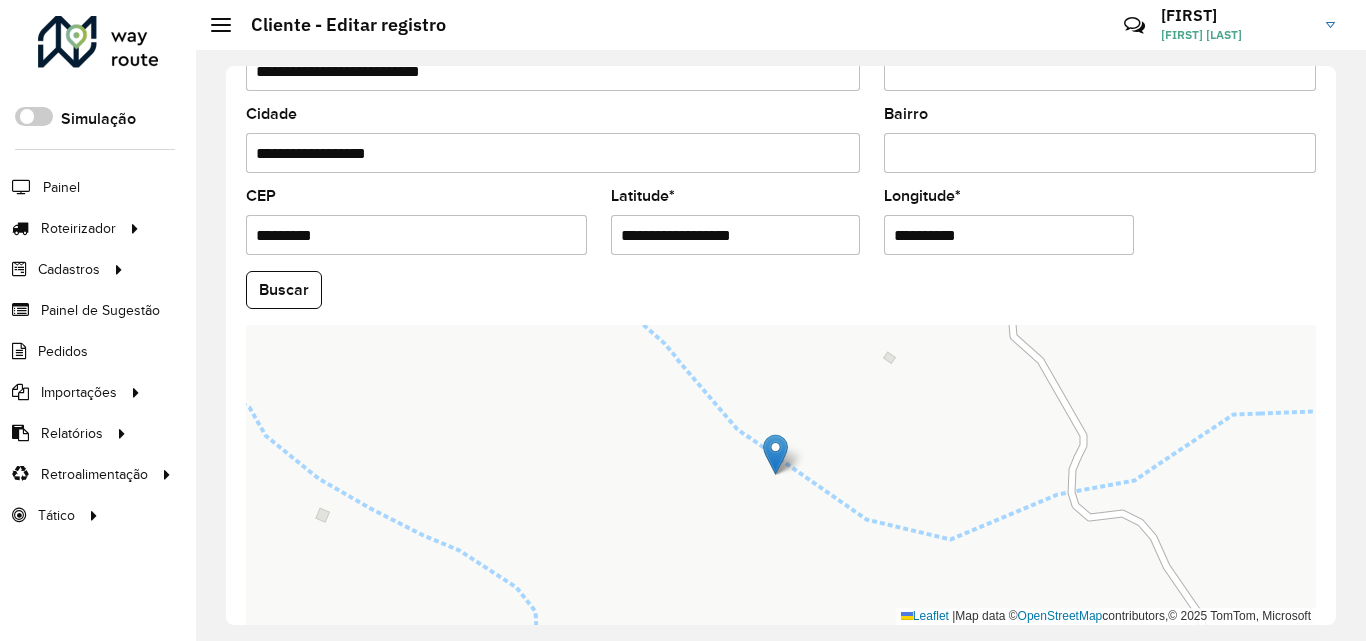 paste 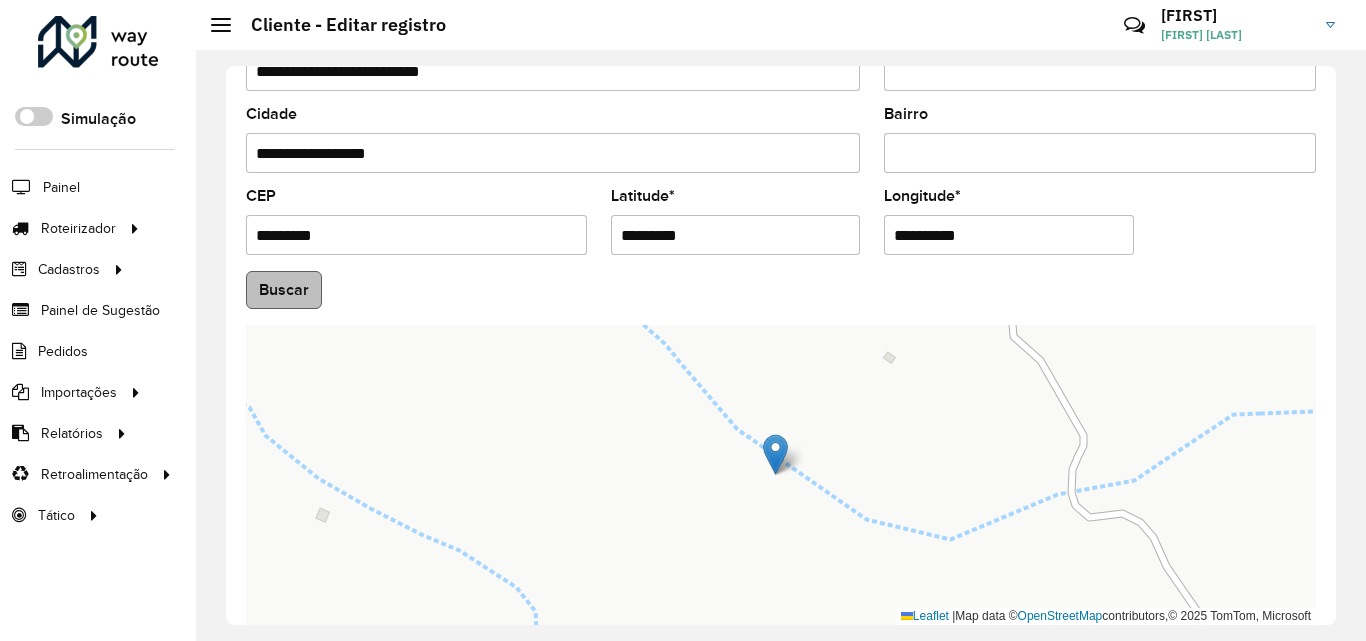 type on "*********" 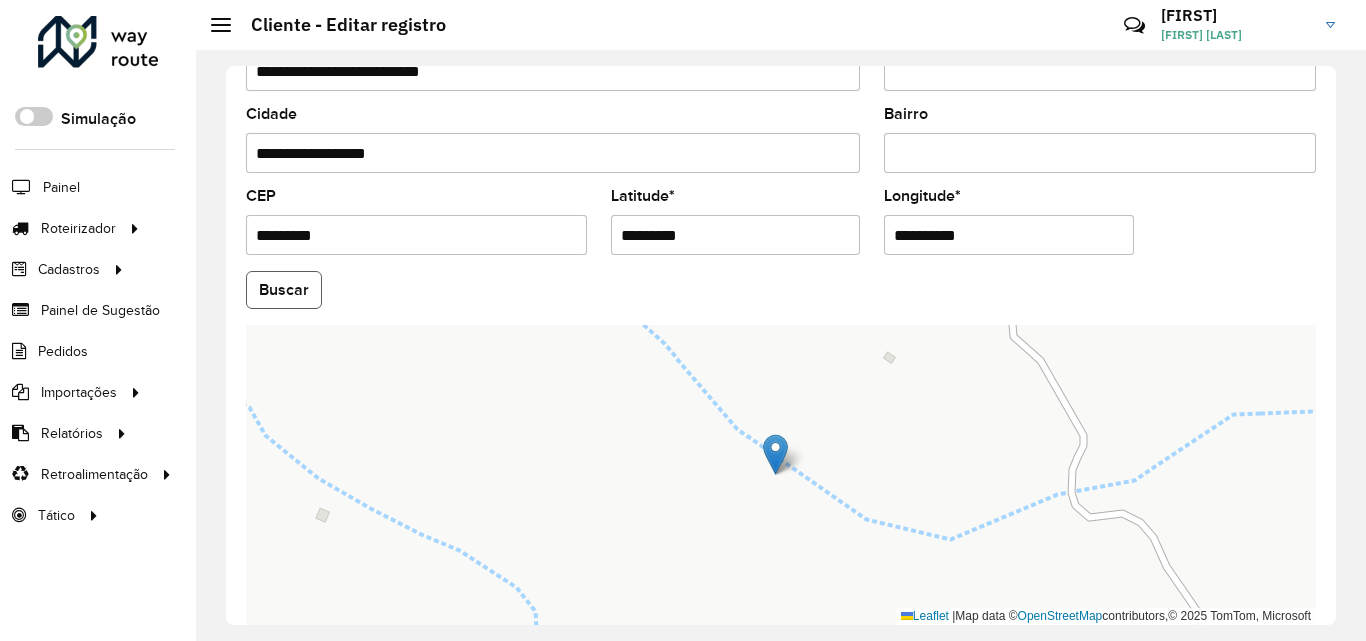 click on "Aguarde...  Pop-up bloqueado!  Seu navegador bloqueou automáticamente a abertura de uma nova janela.   Acesse as configurações e adicione o endereço do sistema a lista de permissão.   Fechar  Roteirizador AmbevTech Simulação Painel Roteirizador Entregas Vendas Cadastros Checkpoint Classificações de venda Cliente Condição de pagamento Consulta de setores Depósito Disponibilidade de veículos Fator tipo de produto Gabarito planner Grupo Rota Fator Tipo Produto Grupo de Depósito Grupo de rotas exclusiva Grupo de setores Jornada Jornada RN Layout integração Modelo Motorista Multi Depósito Painel de sugestão Parada Pedágio Perfil de Vendedor Ponto de apoio Ponto de apoio FAD Prioridade pedido Produto Restrição de Atendimento Planner Rodízio de placa Rota exclusiva FAD Rótulo Setor Setor Planner Tempo de parada de refeição Tipo de cliente Tipo de veículo Tipo de veículo RN Transportadora Usuário Vendedor Veículo Painel de Sugestão Pedidos Importações Classificação e volume de venda" at bounding box center [683, 320] 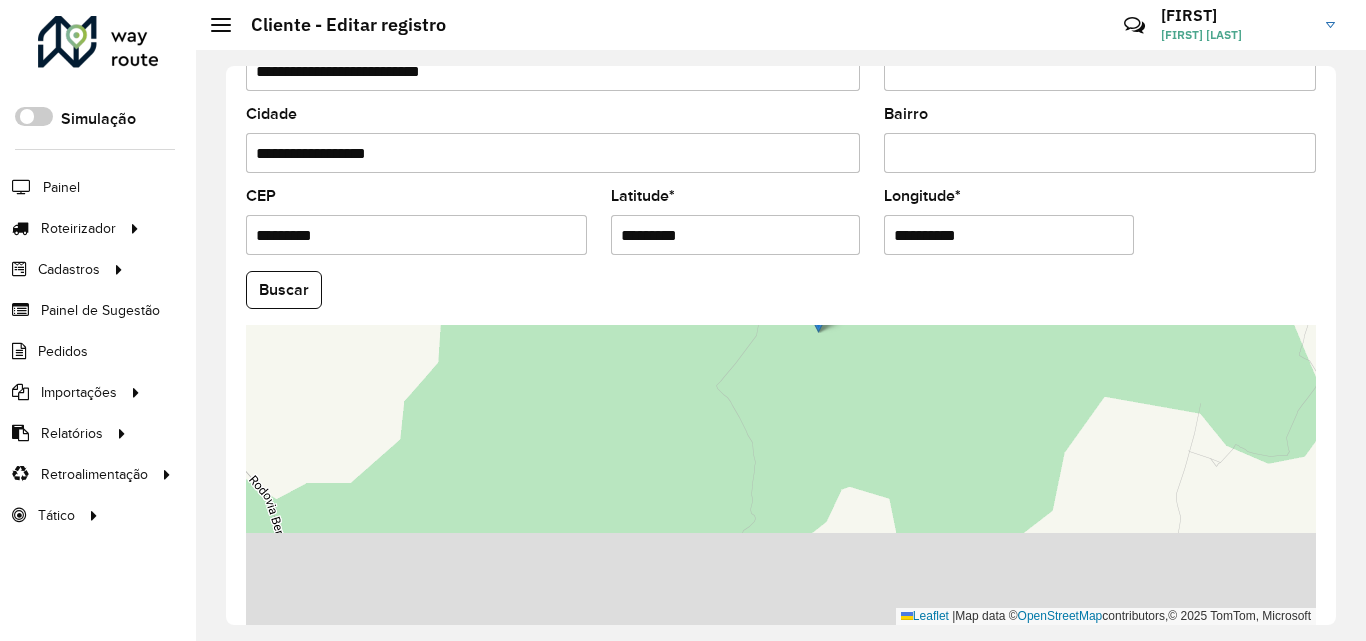 drag, startPoint x: 826, startPoint y: 575, endPoint x: 816, endPoint y: 410, distance: 165.30275 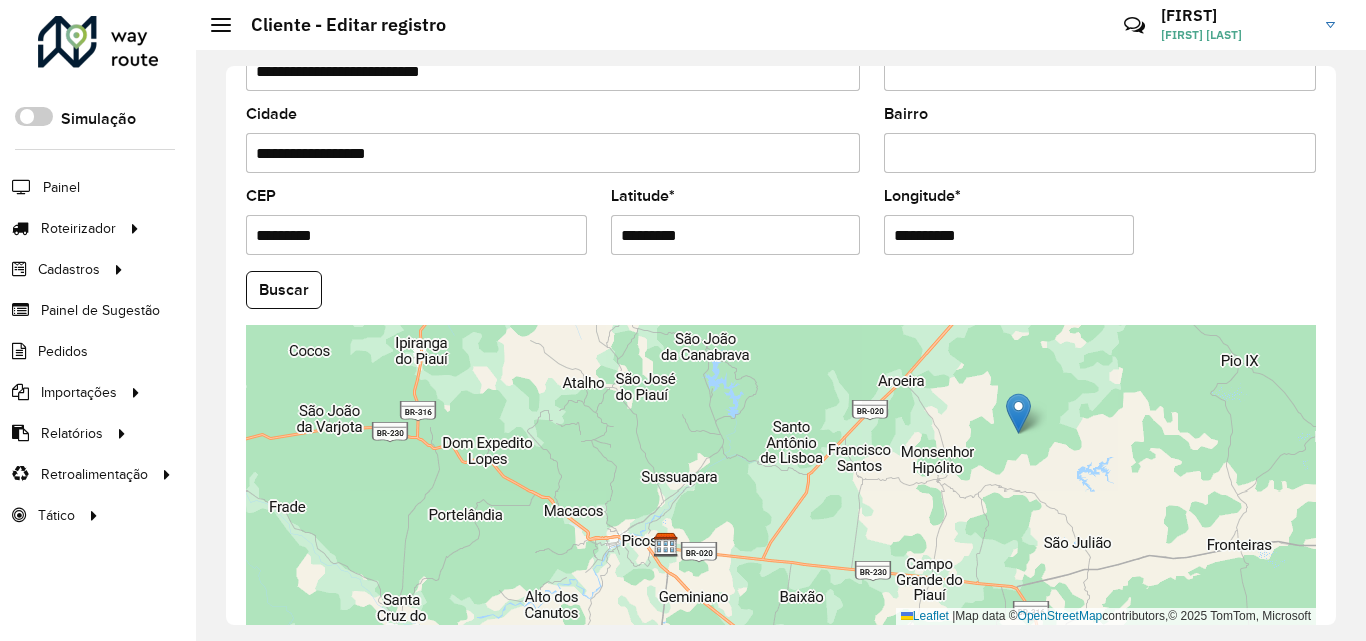 scroll, scrollTop: 847, scrollLeft: 0, axis: vertical 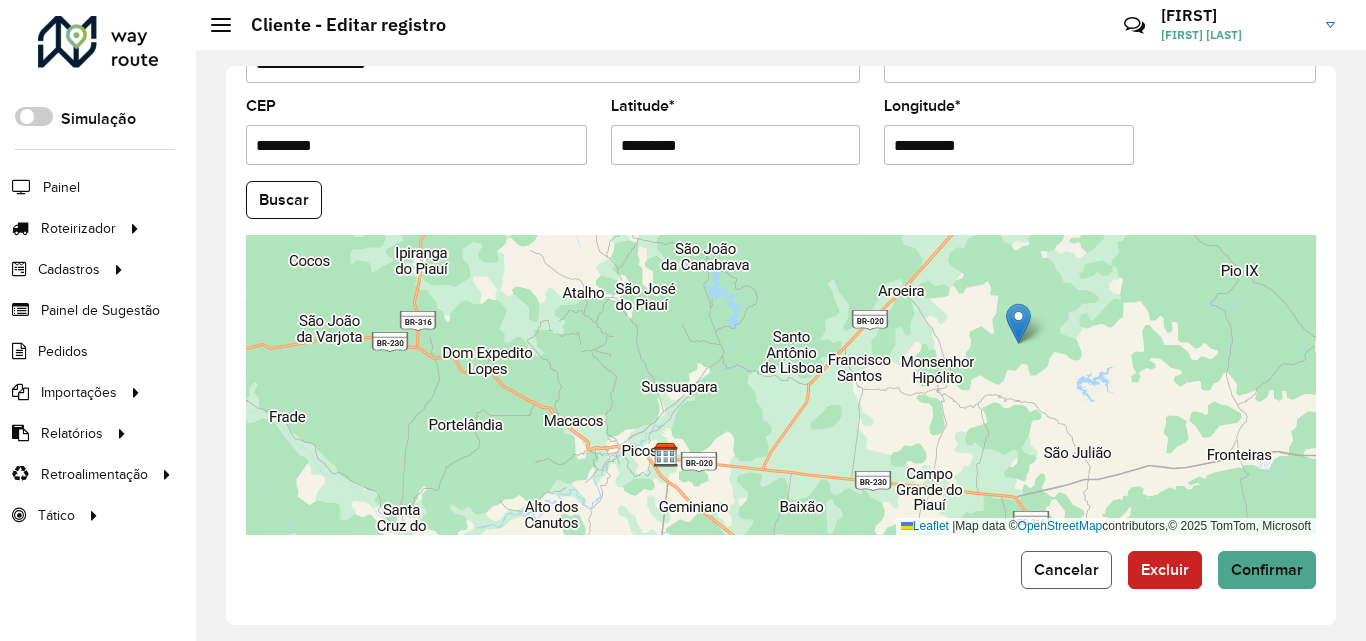 click on "Cancelar" 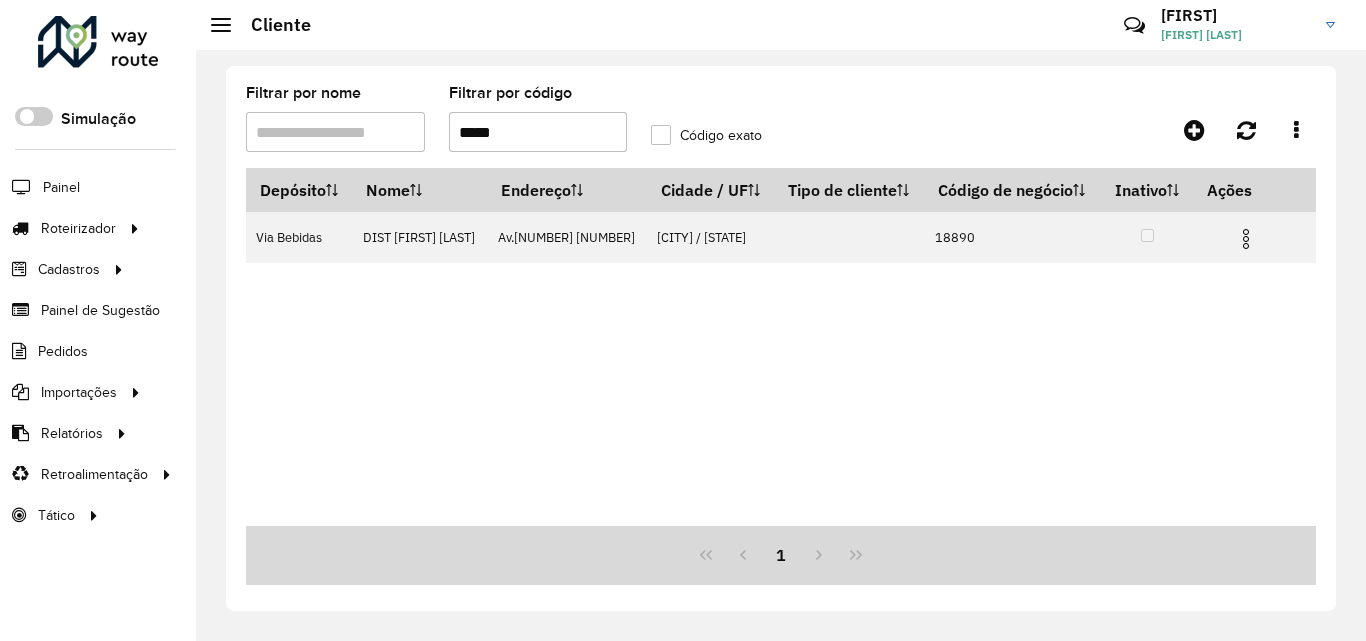 click on "*****" at bounding box center [538, 132] 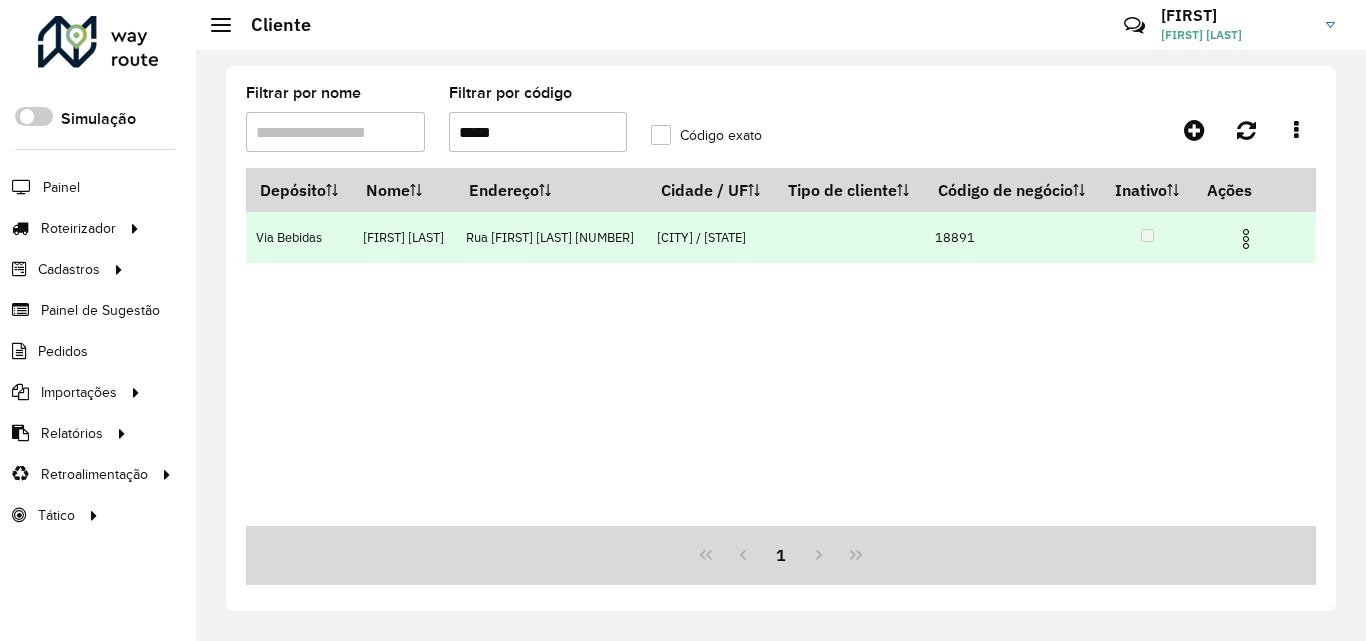 type on "*****" 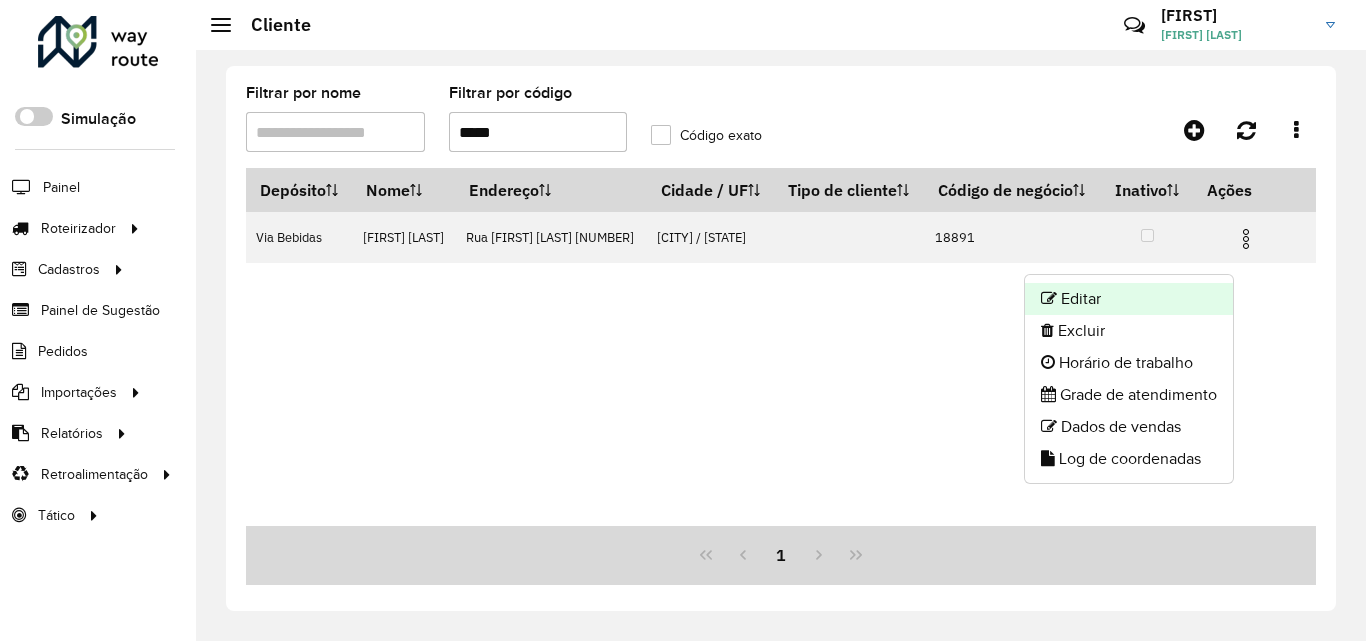 click on "Editar" 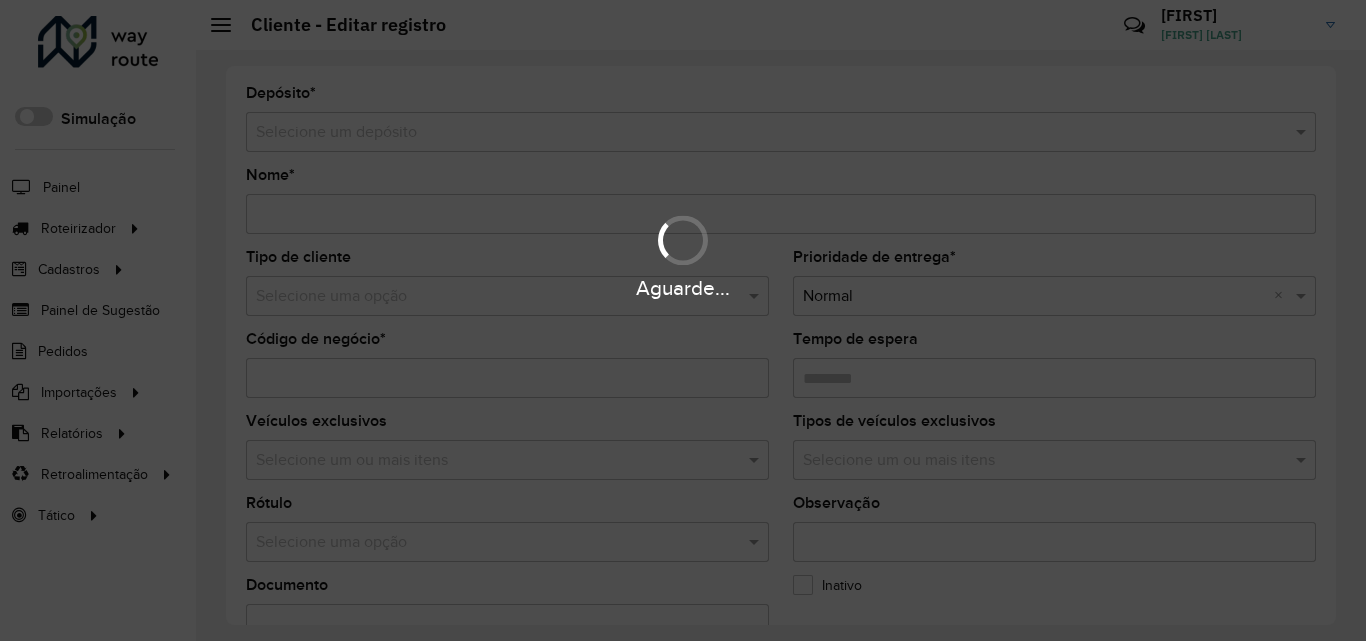 type on "**********" 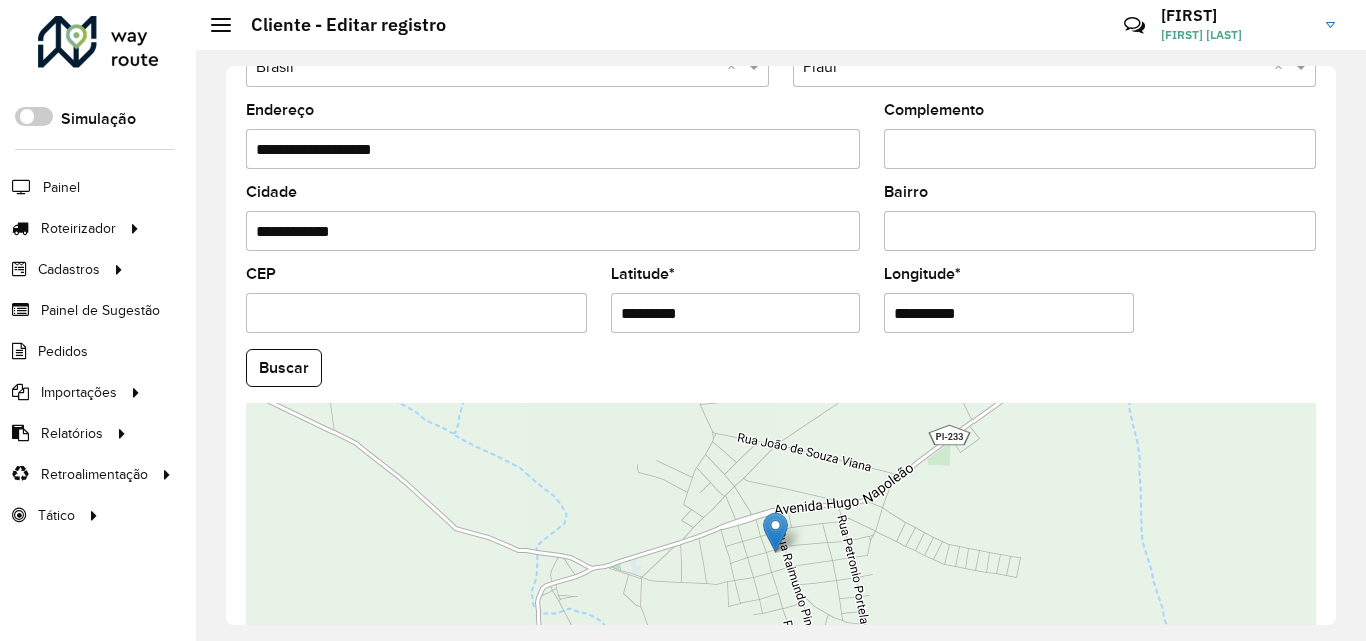 scroll, scrollTop: 847, scrollLeft: 0, axis: vertical 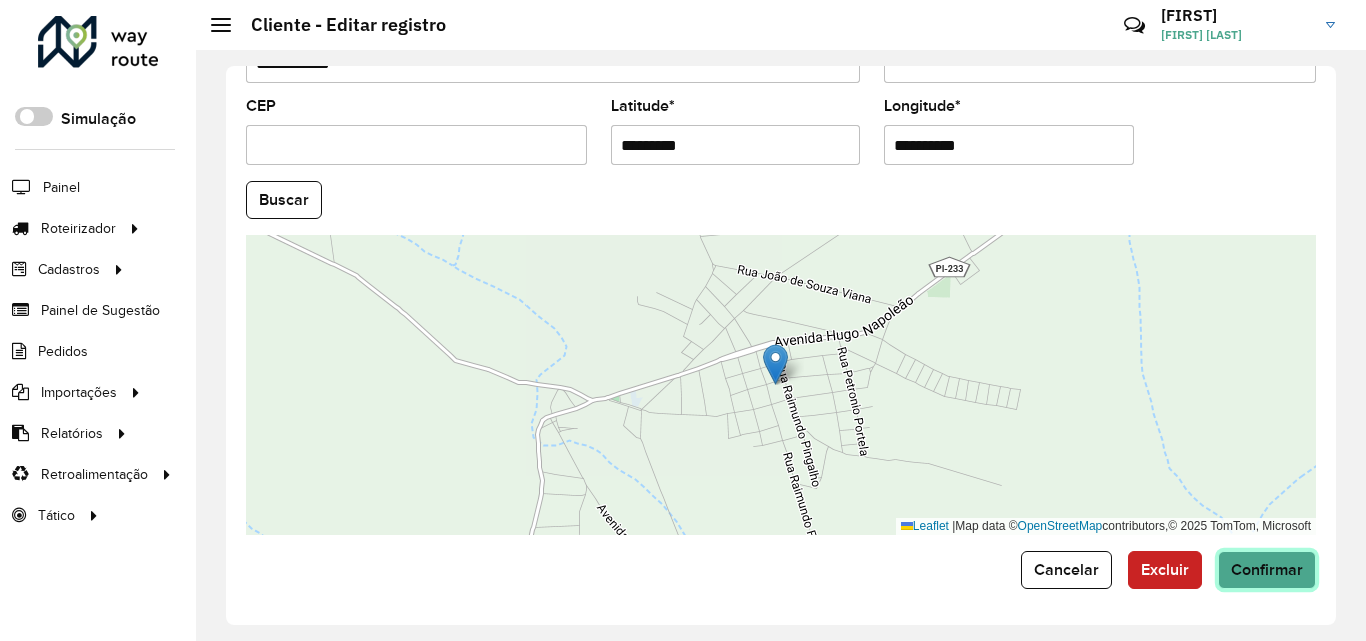 click on "Confirmar" 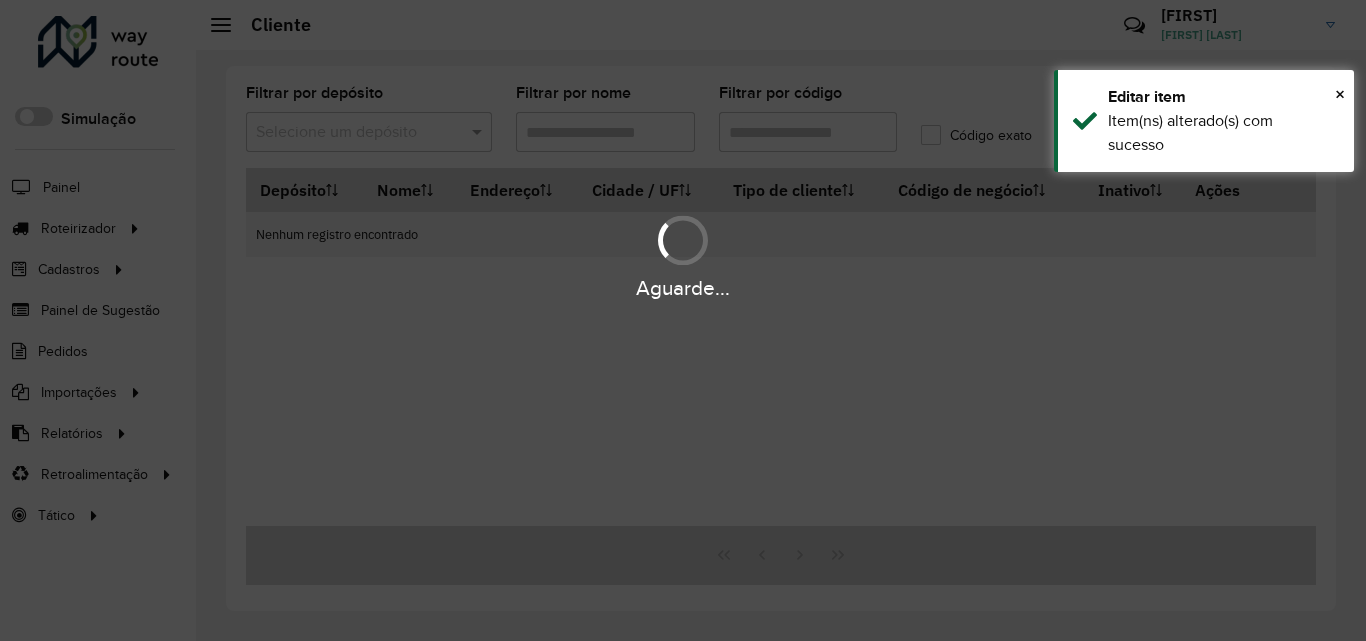 type on "*****" 